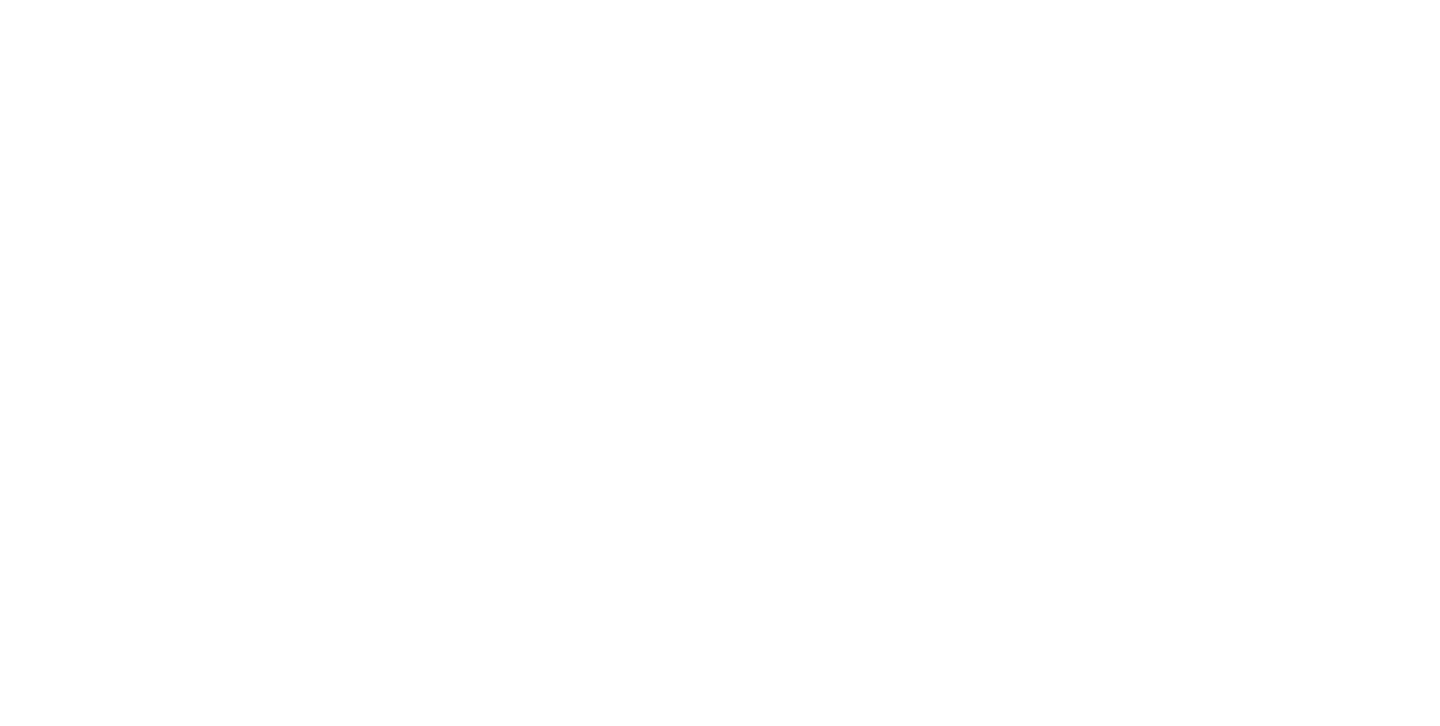 scroll, scrollTop: 0, scrollLeft: 0, axis: both 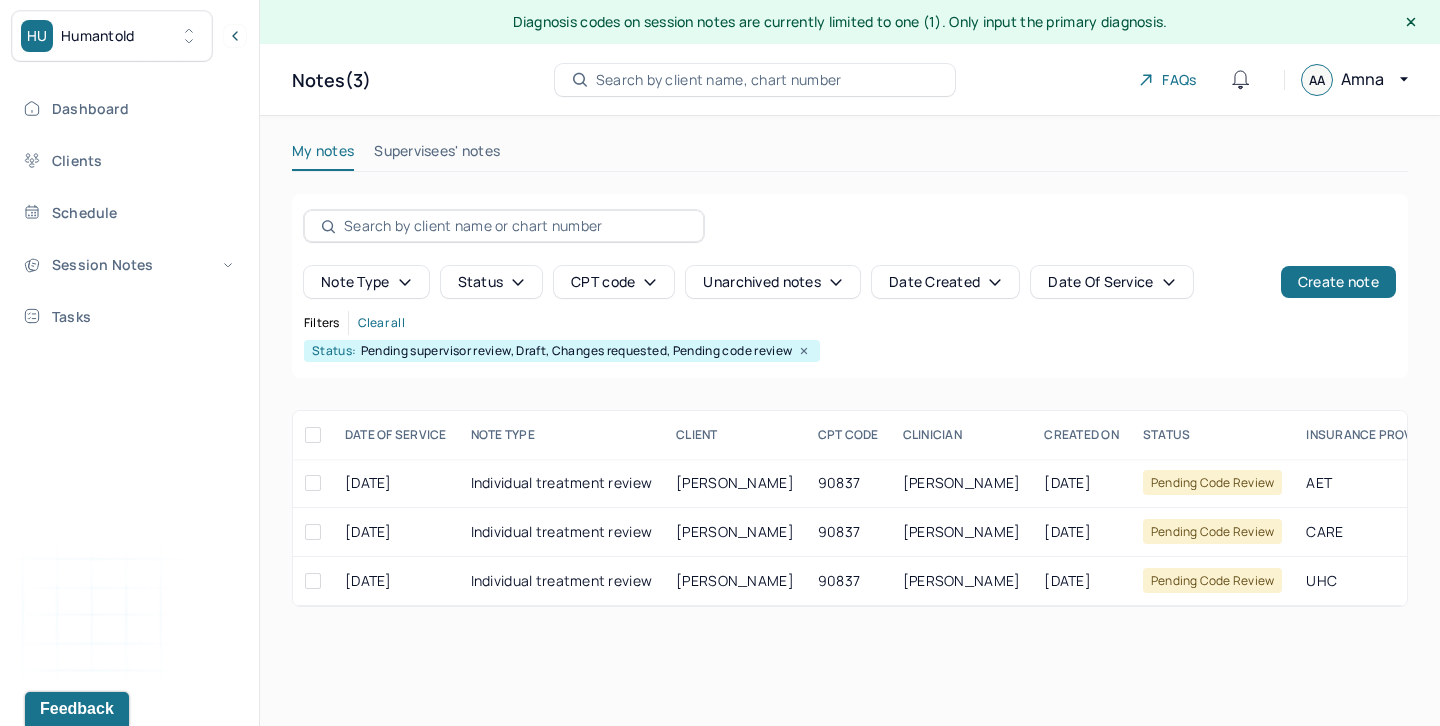 click on "Supervisees' notes" at bounding box center [437, 155] 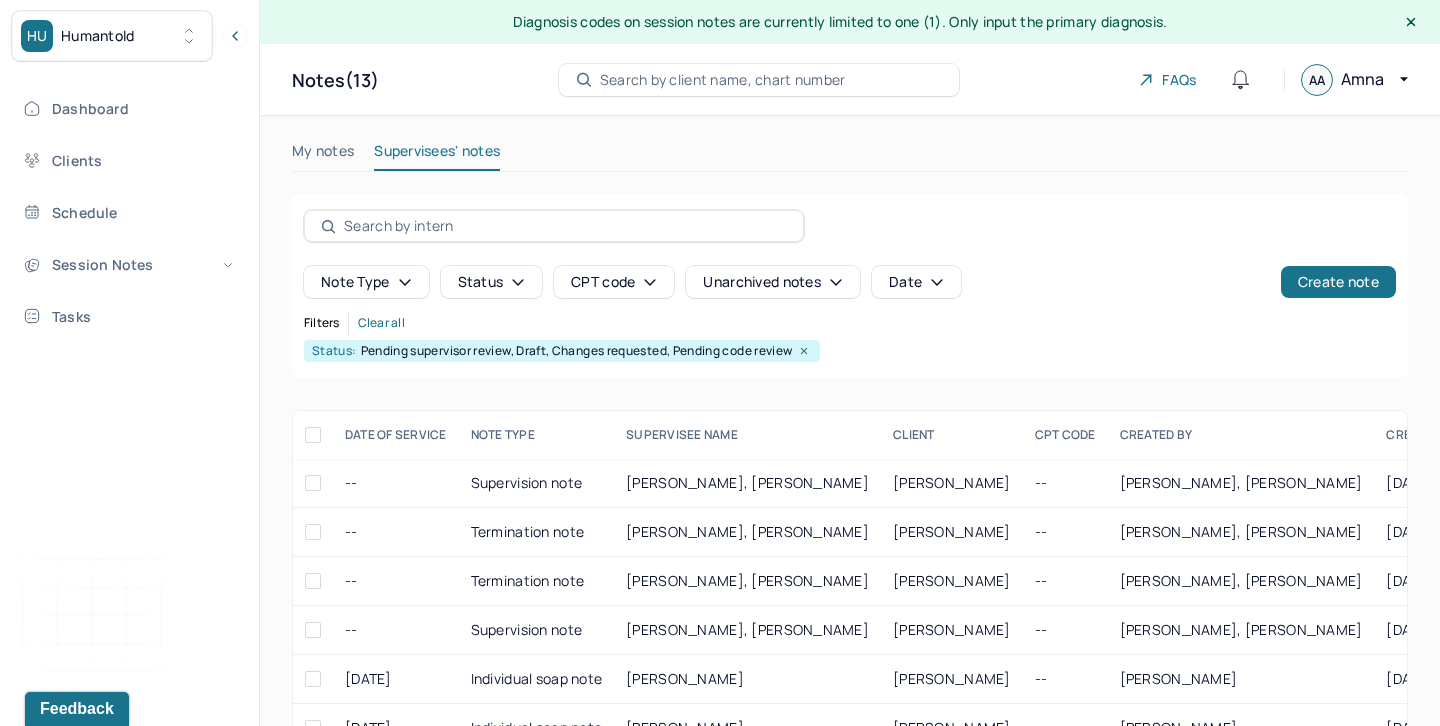 scroll, scrollTop: 106, scrollLeft: 0, axis: vertical 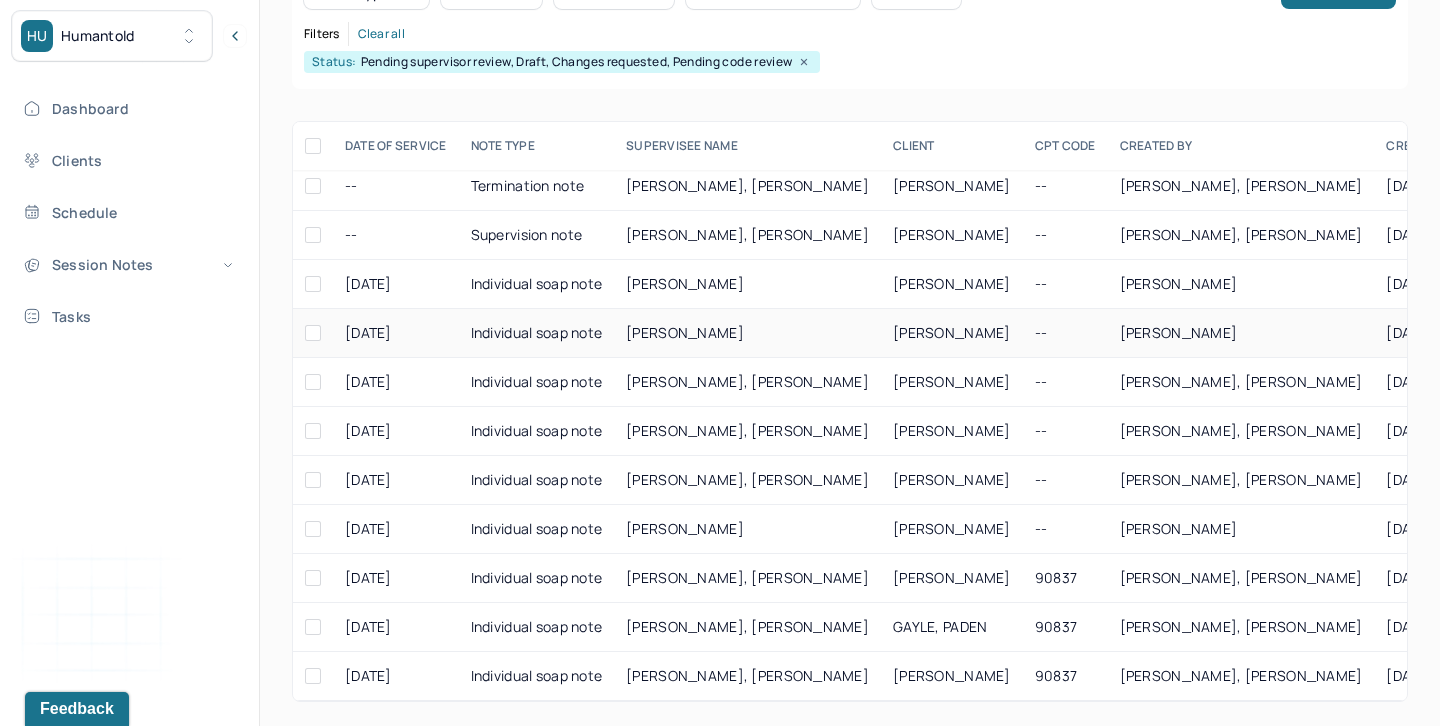 click at bounding box center (313, 333) 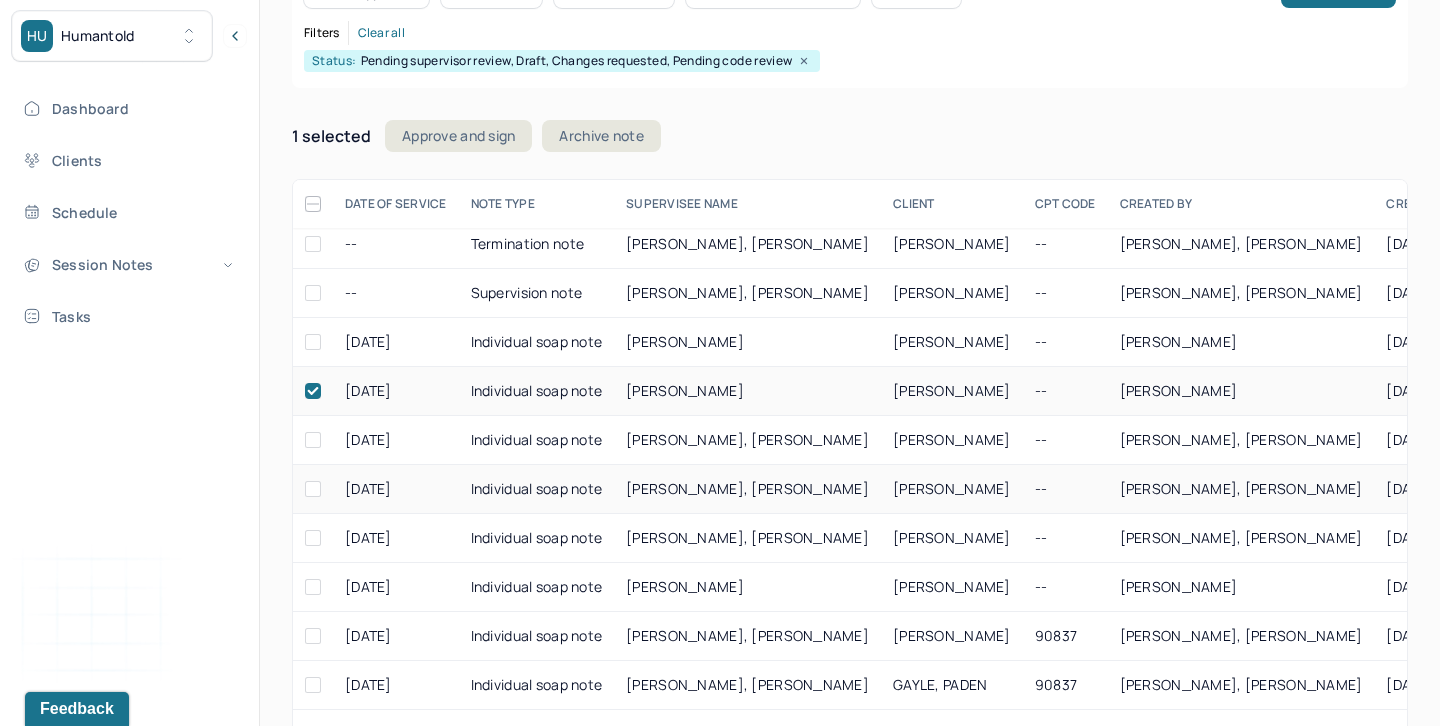 scroll, scrollTop: 349, scrollLeft: 0, axis: vertical 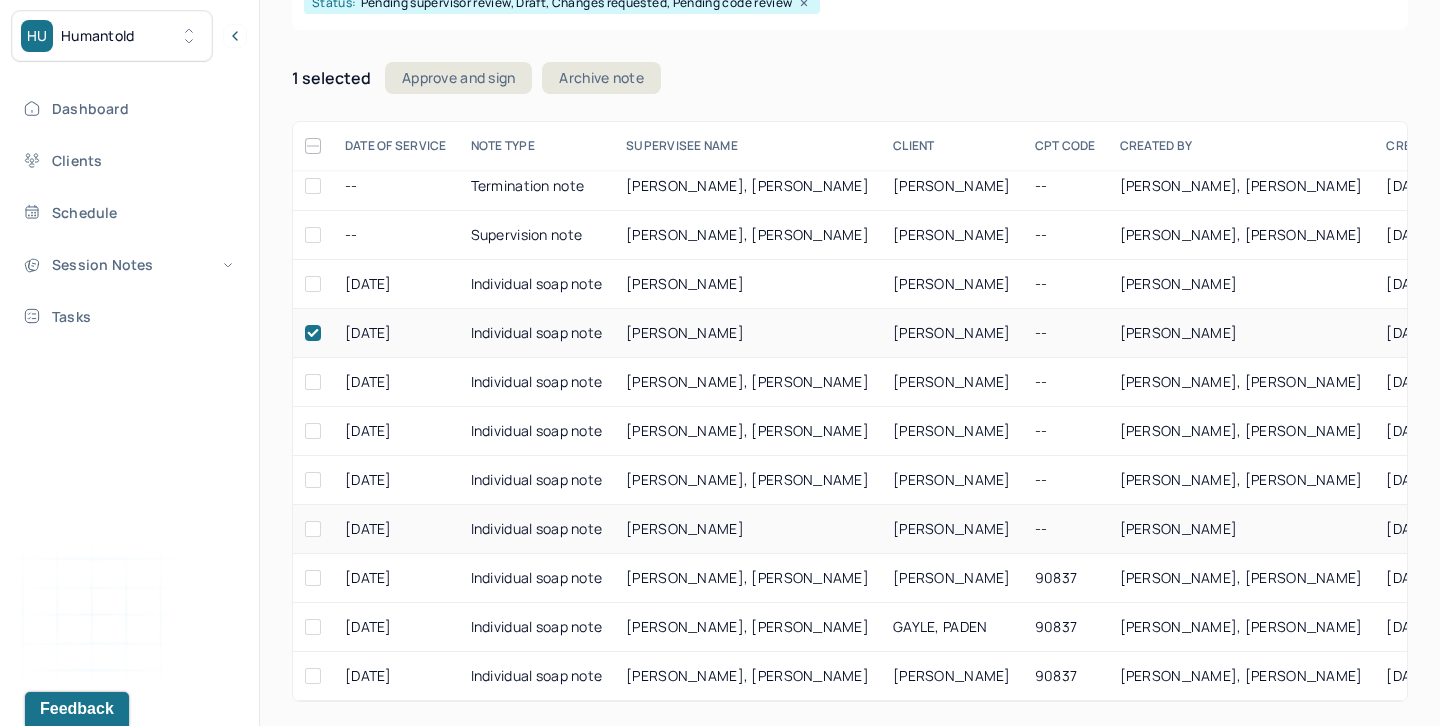 click at bounding box center [313, 529] 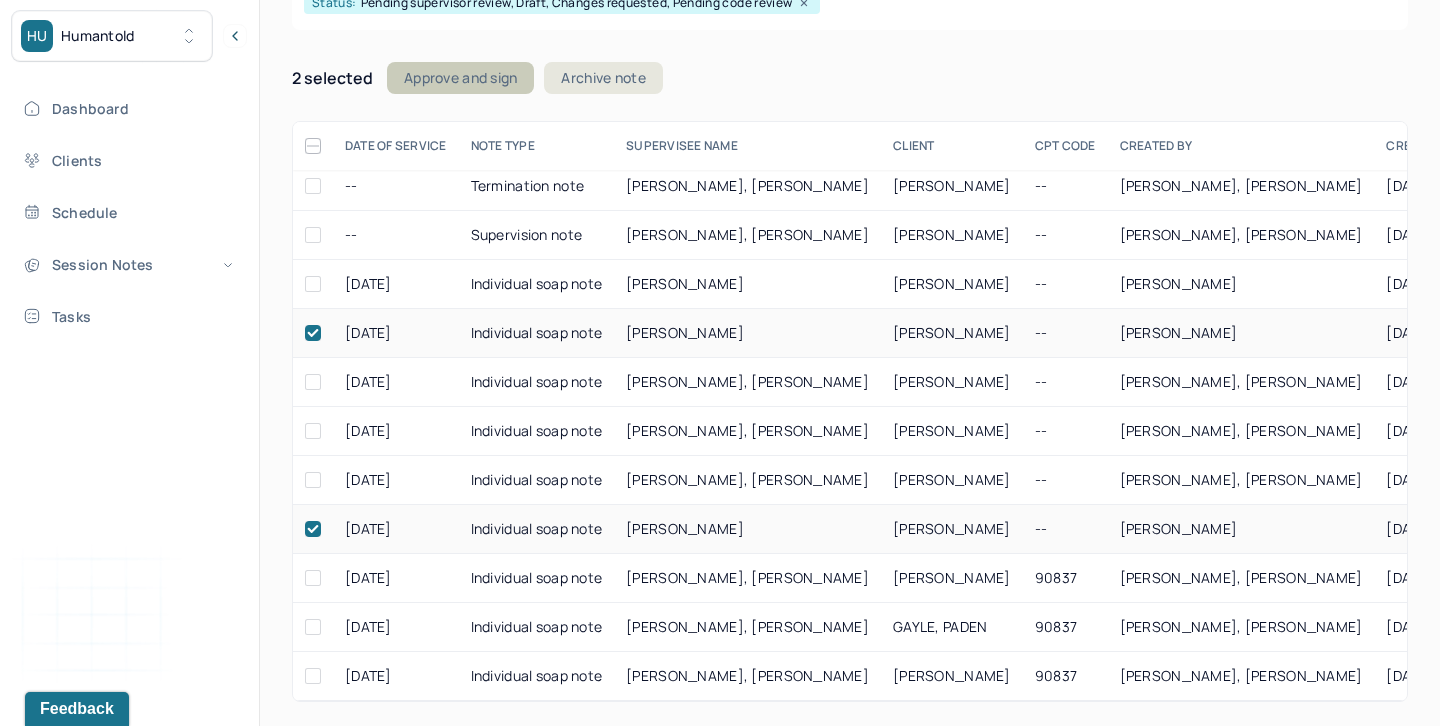 click on "Approve and sign" at bounding box center [460, 78] 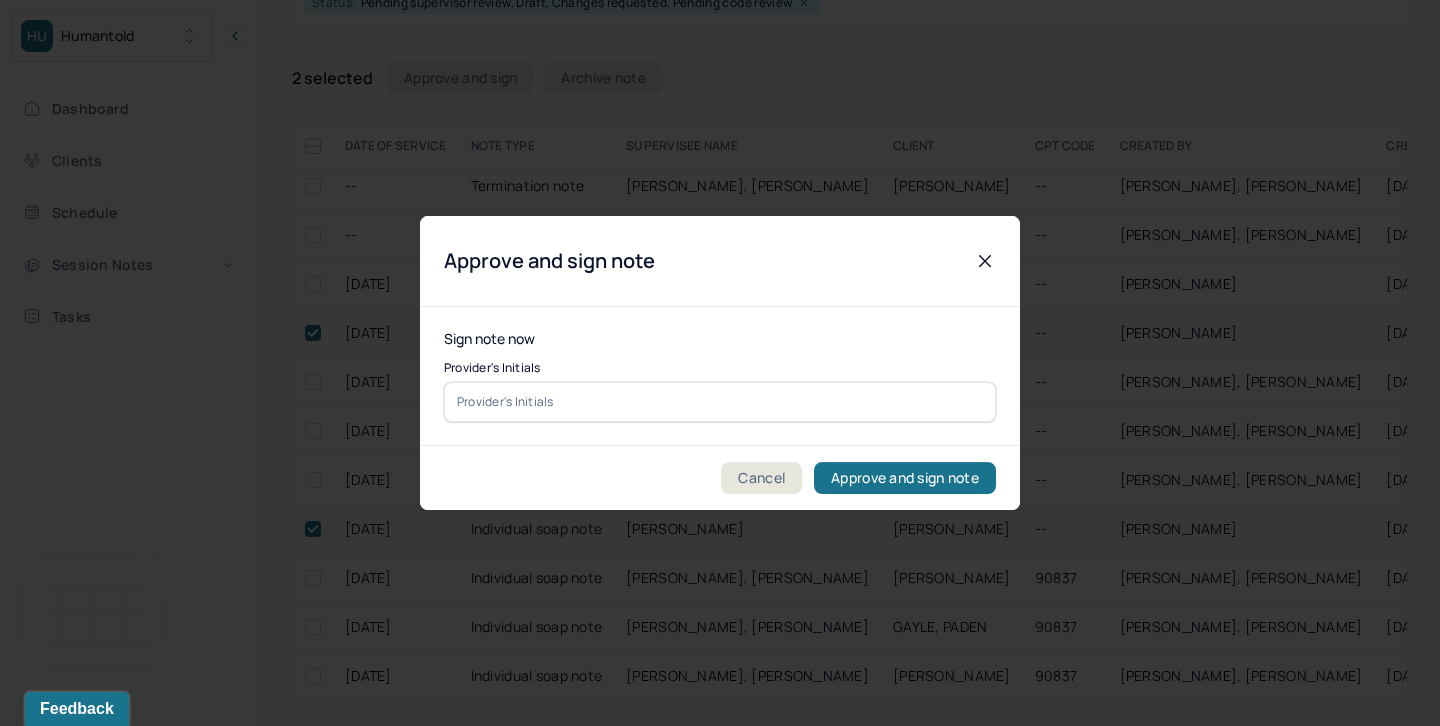 click at bounding box center [720, 402] 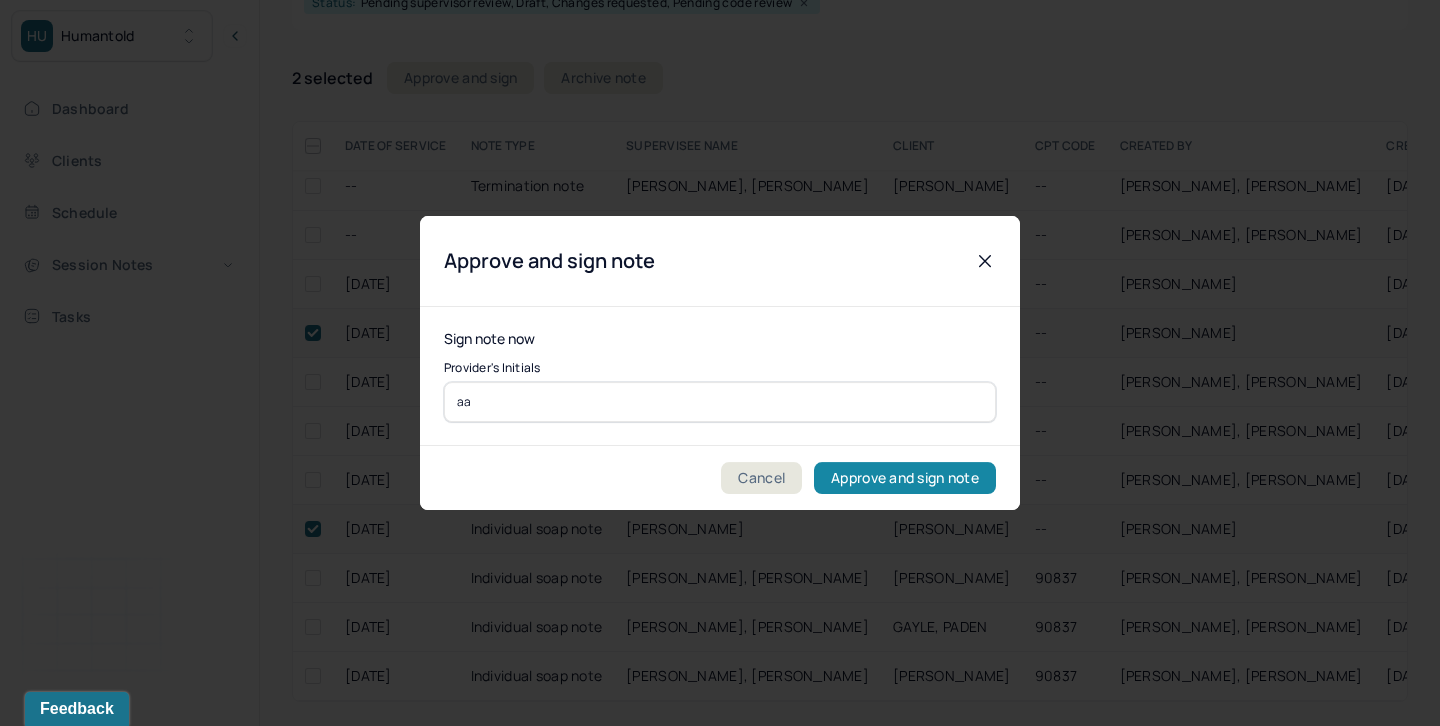 type on "aa" 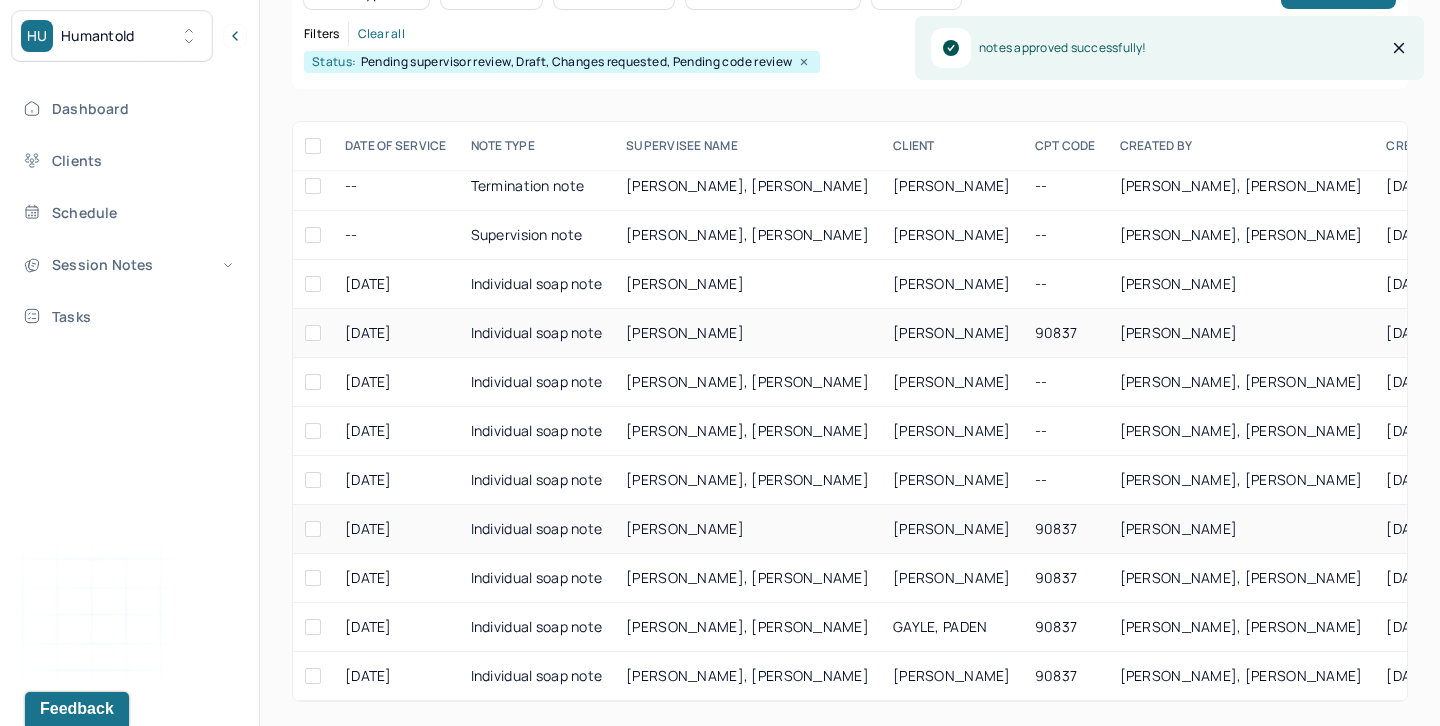 scroll, scrollTop: 290, scrollLeft: 0, axis: vertical 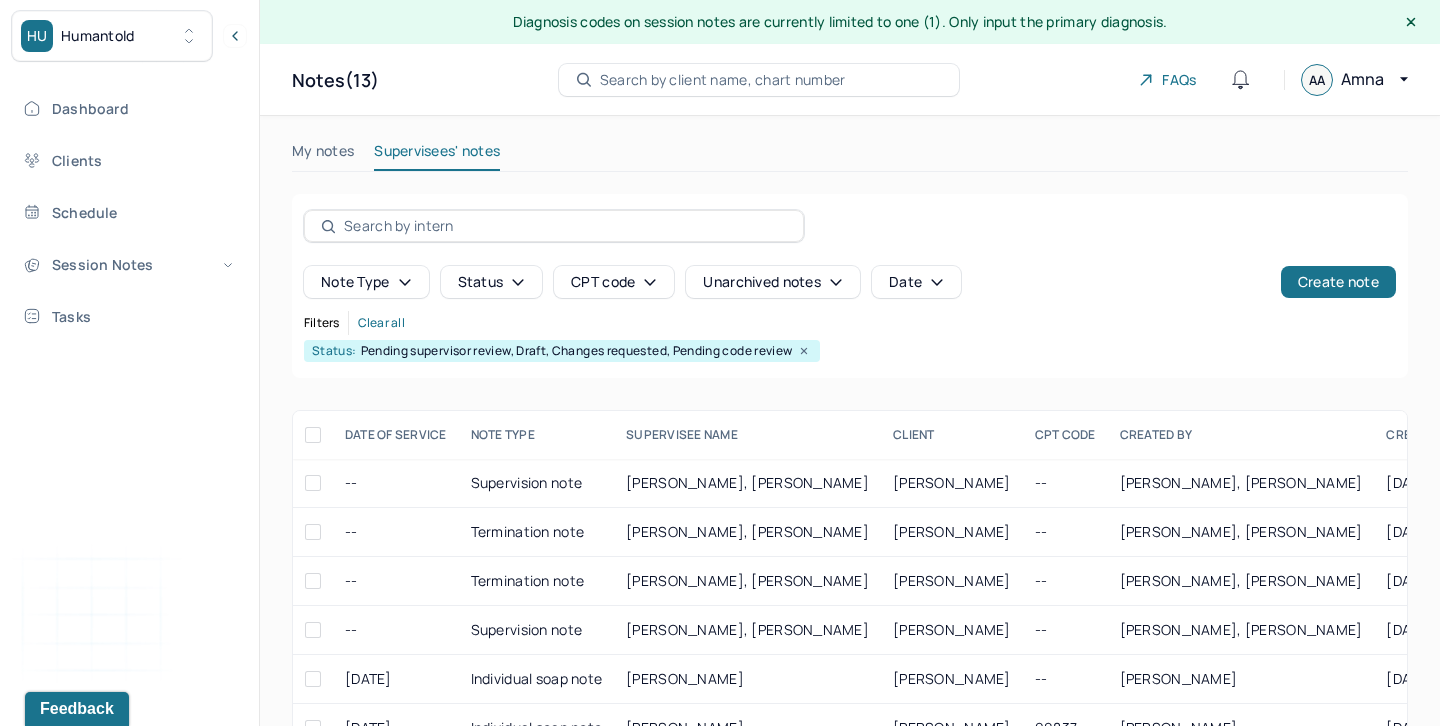 click on "My notes" at bounding box center [323, 155] 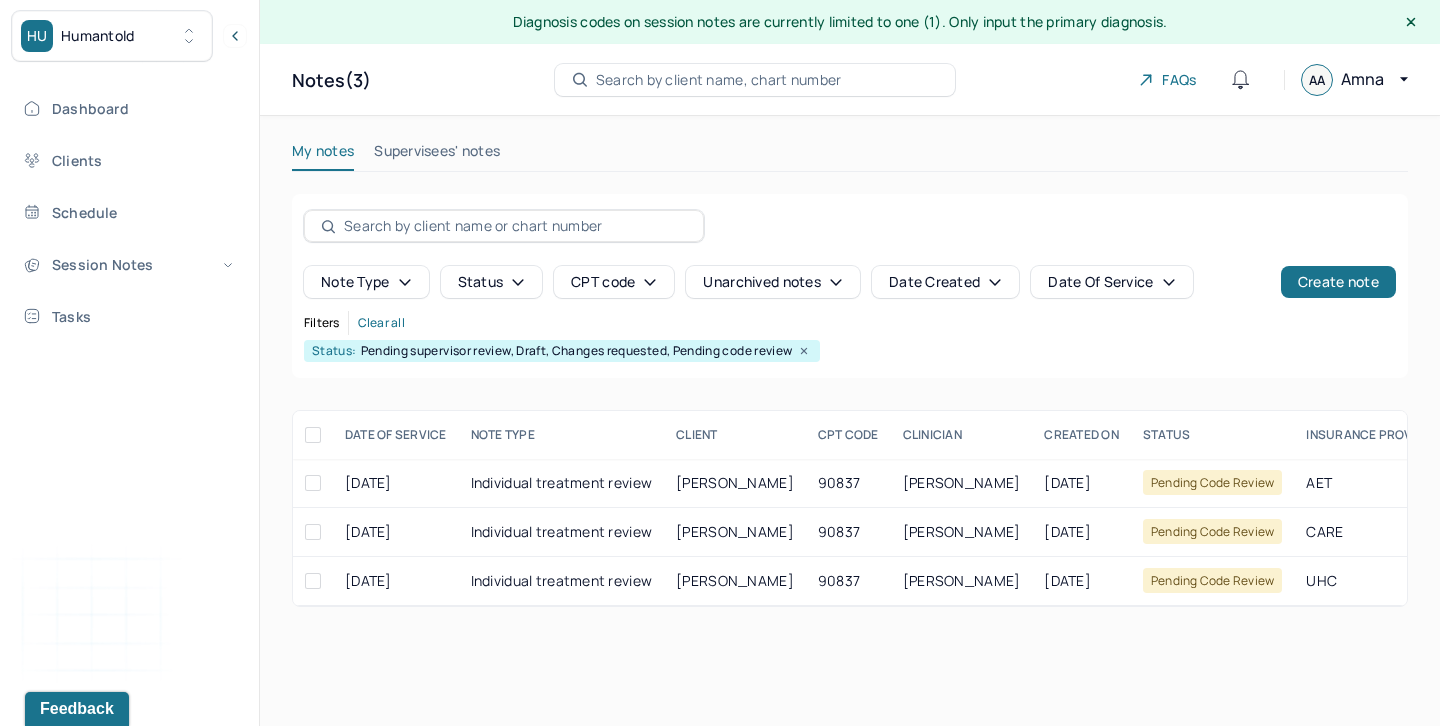 click on "Supervisees' notes" at bounding box center [437, 155] 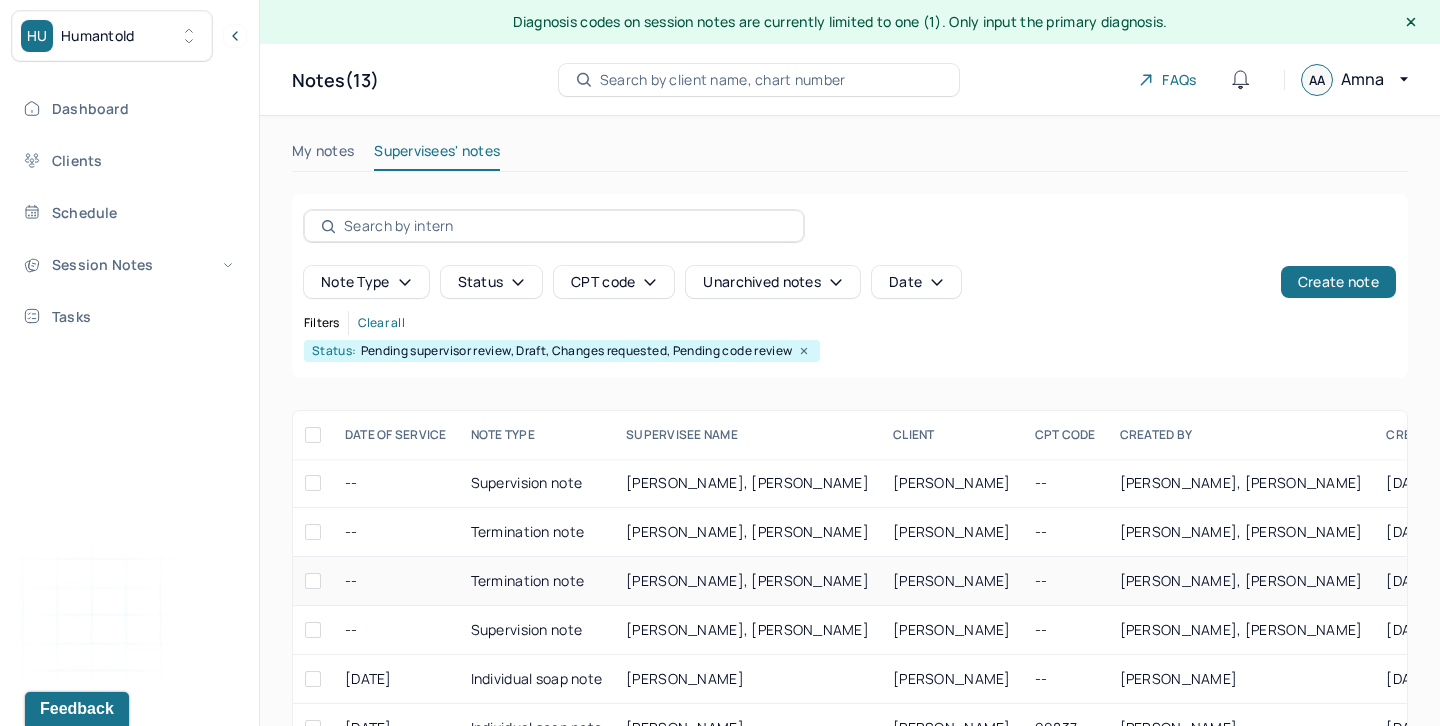 scroll, scrollTop: 106, scrollLeft: 0, axis: vertical 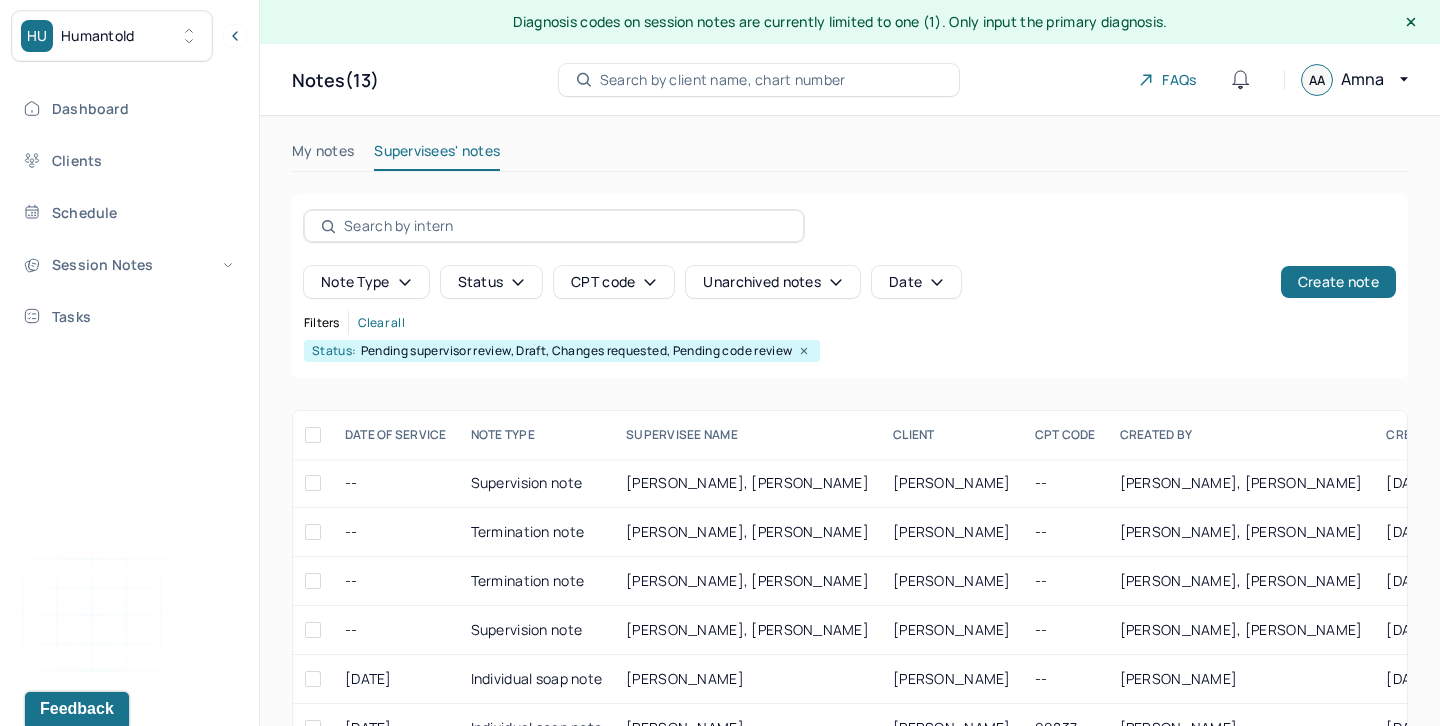 click on "My notes" at bounding box center [323, 155] 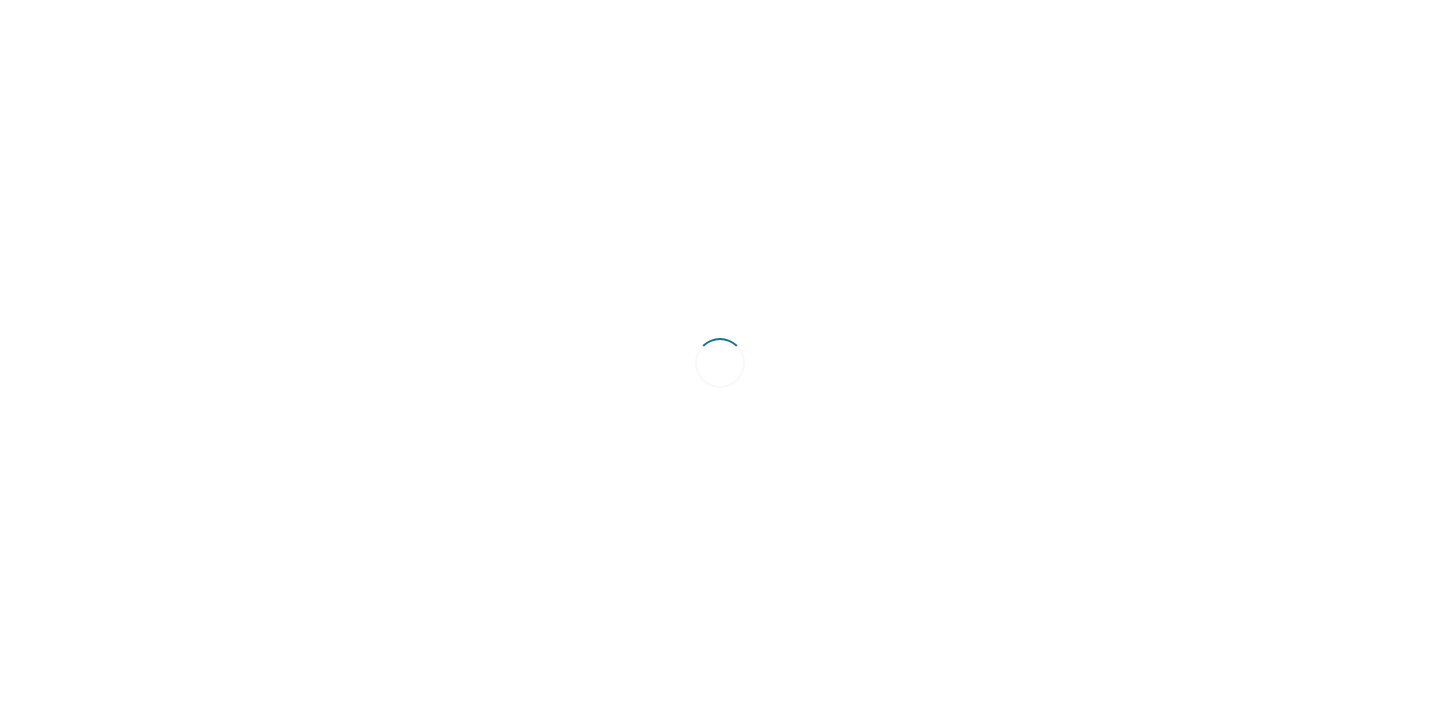 scroll, scrollTop: 0, scrollLeft: 0, axis: both 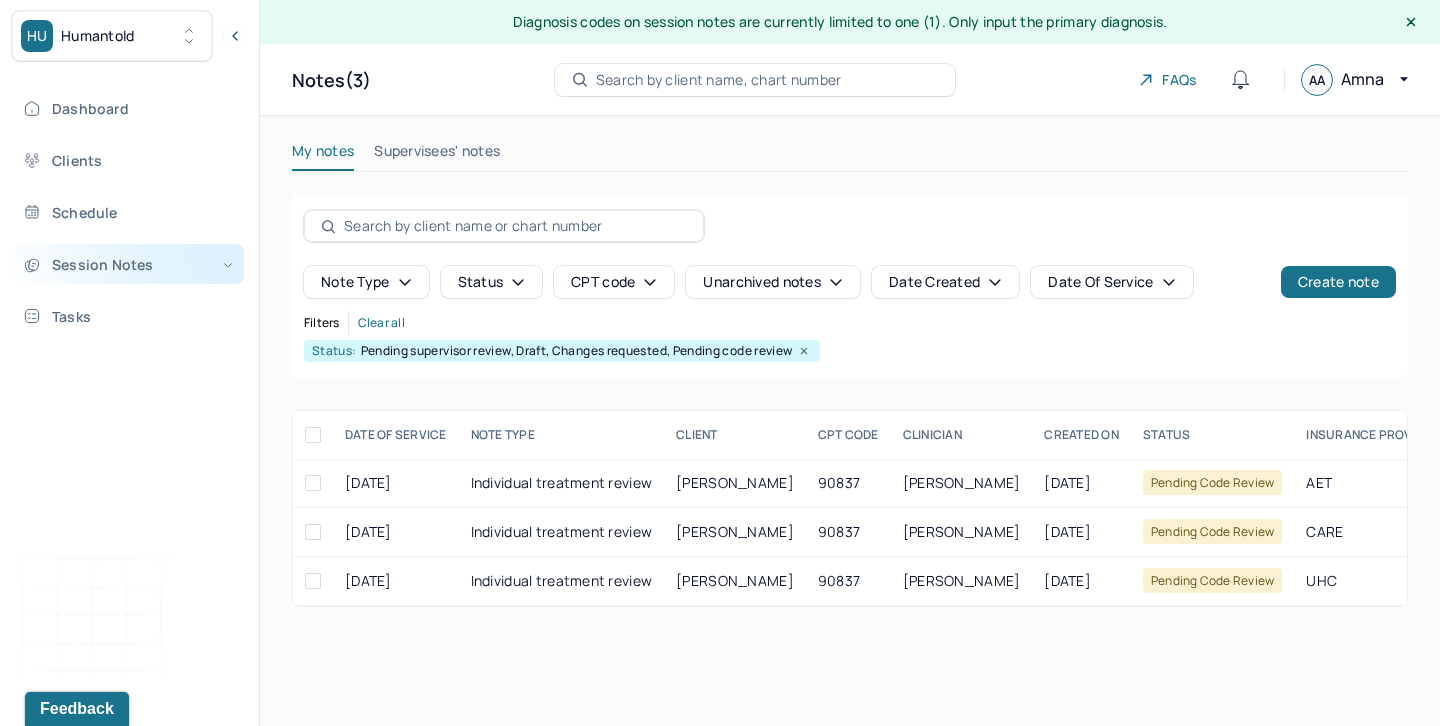 click on "Session Notes" at bounding box center [128, 264] 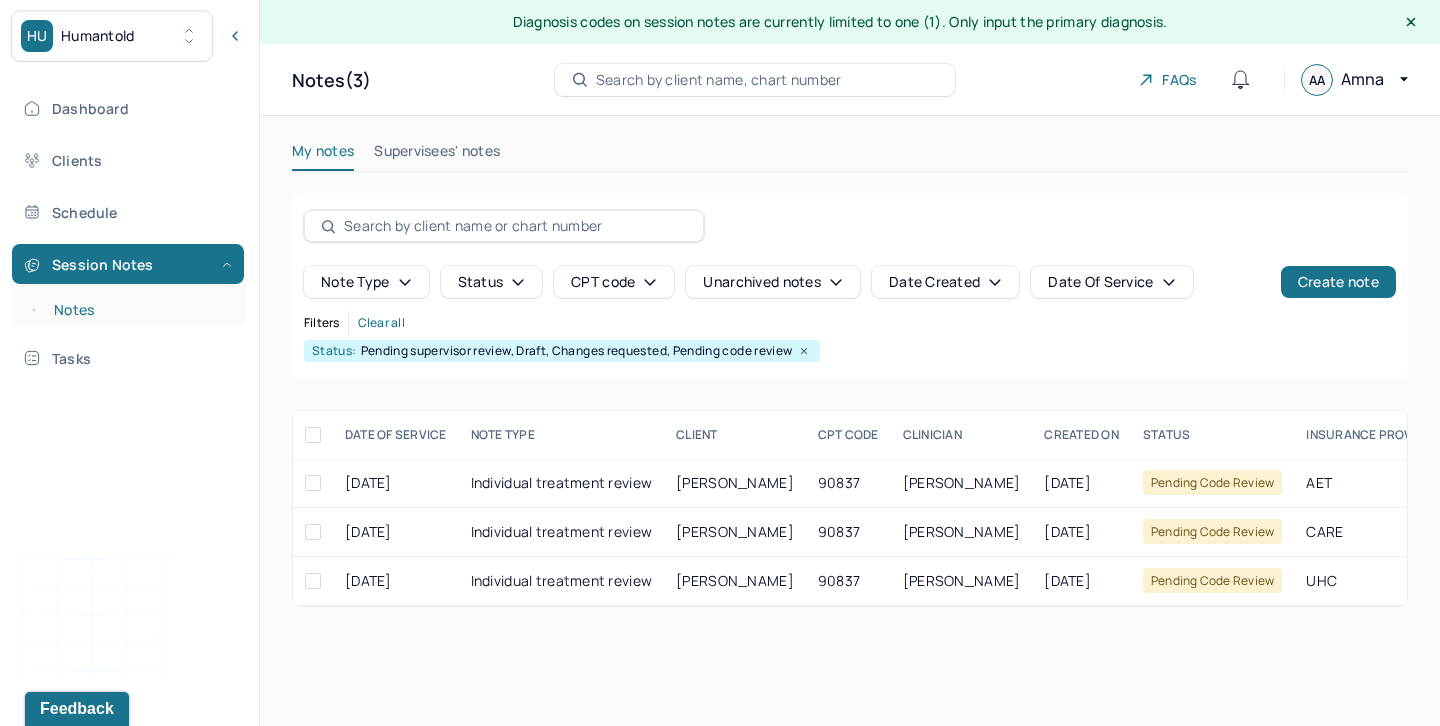 click on "Notes" at bounding box center [139, 310] 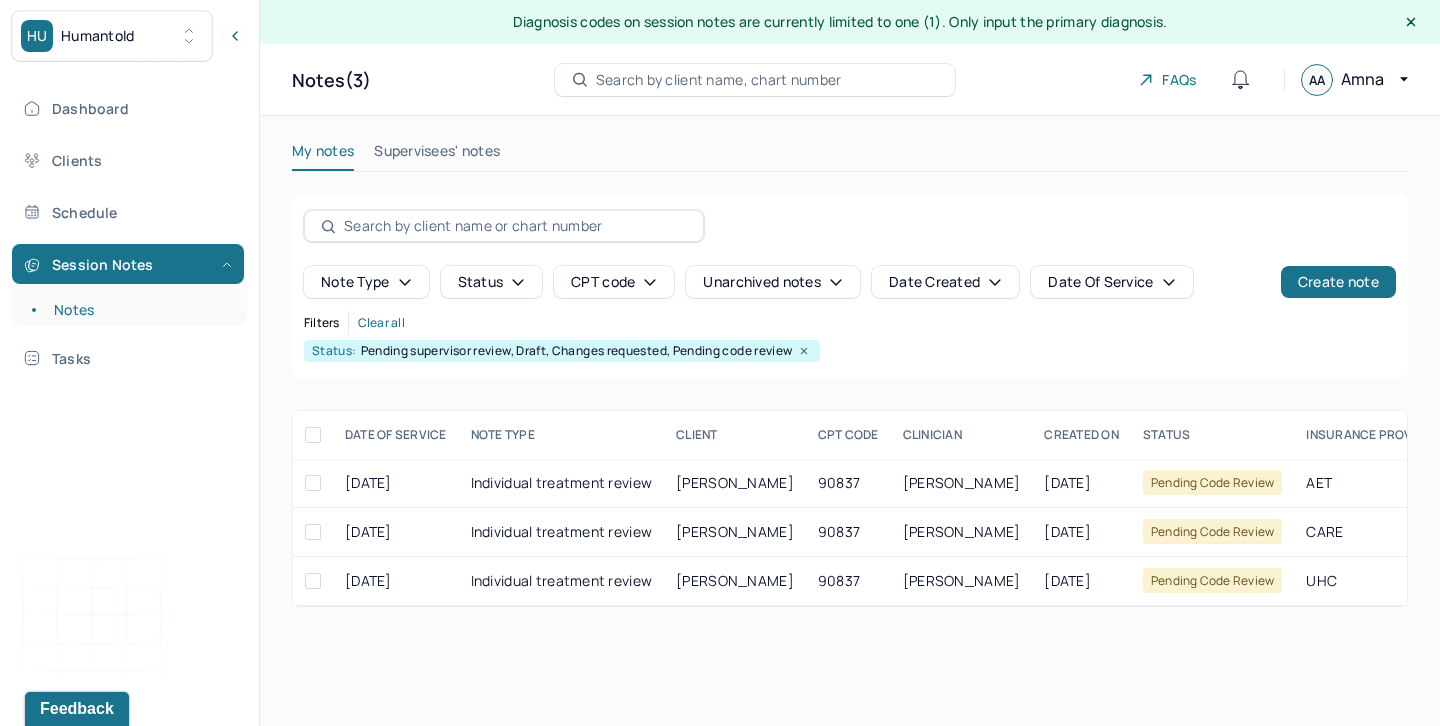 click on "My notes" at bounding box center [323, 155] 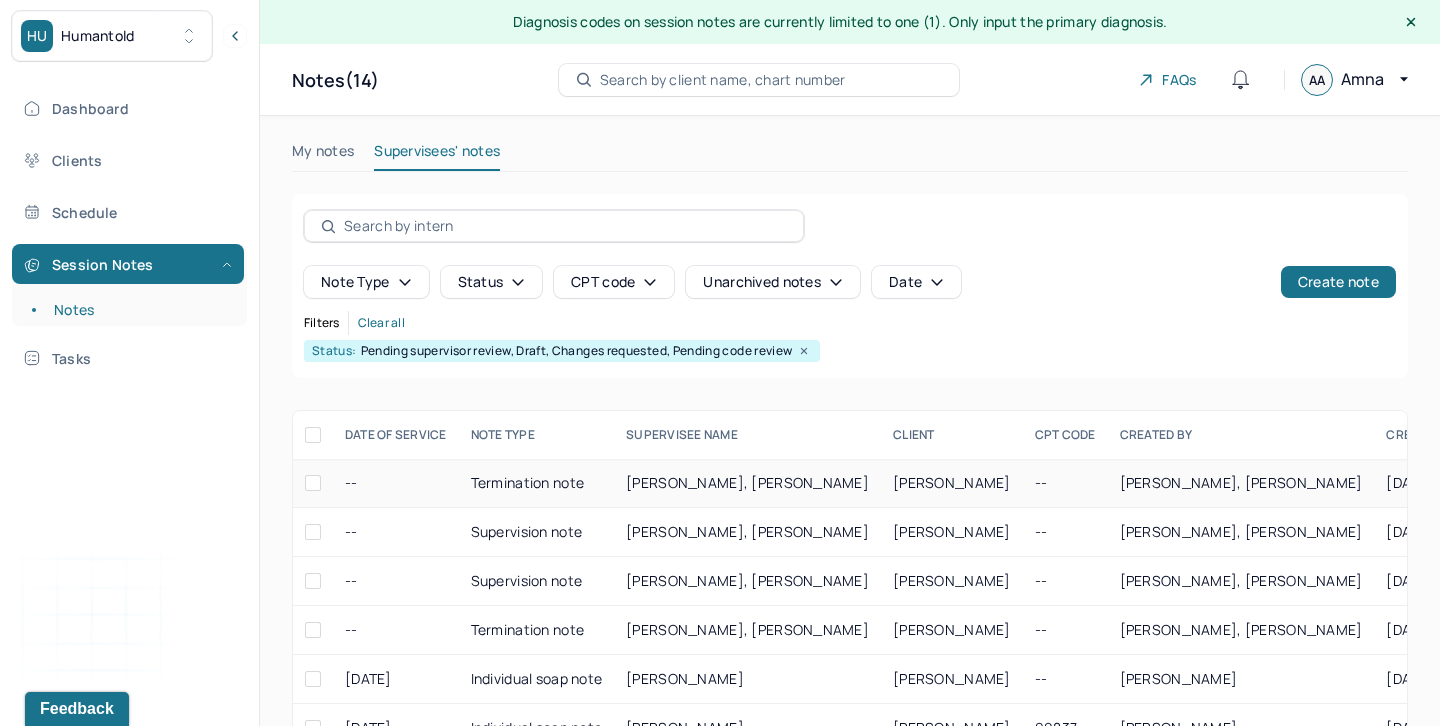 scroll, scrollTop: 155, scrollLeft: 0, axis: vertical 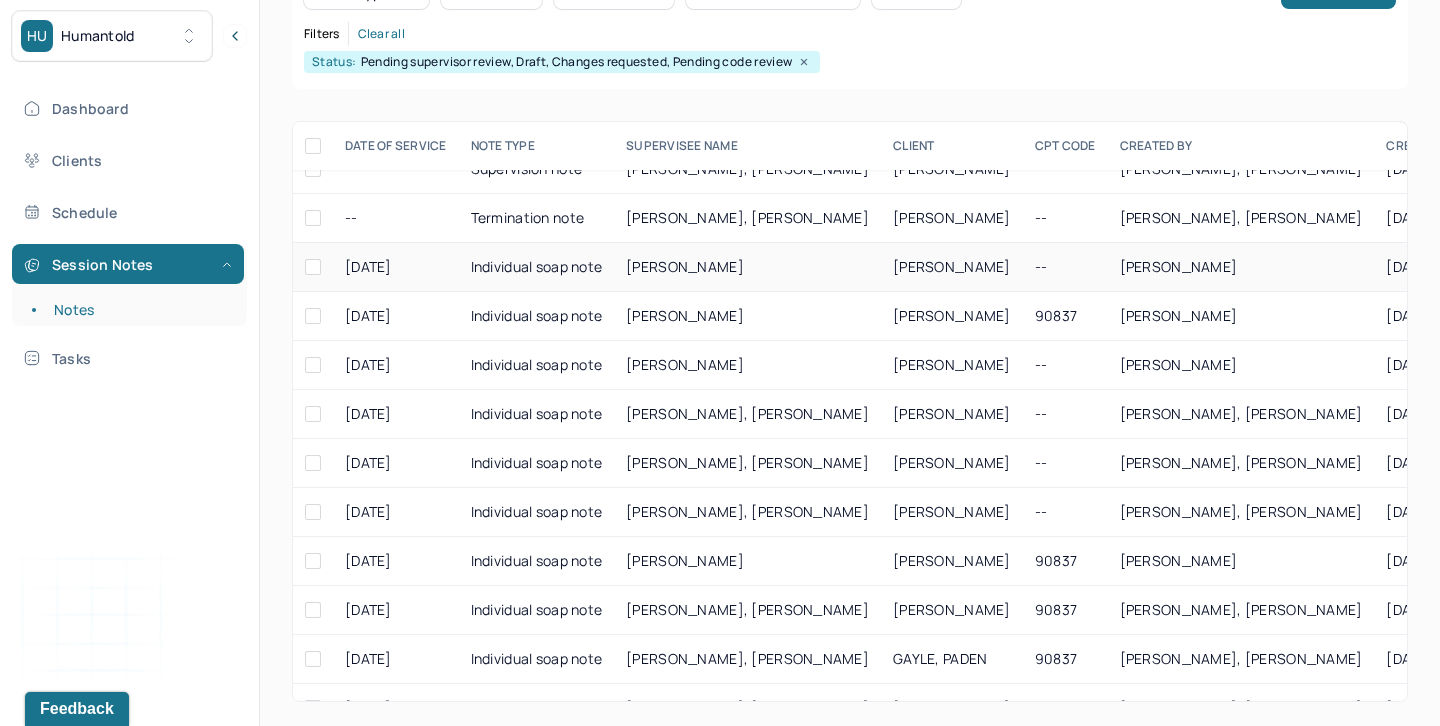 click at bounding box center [313, 267] 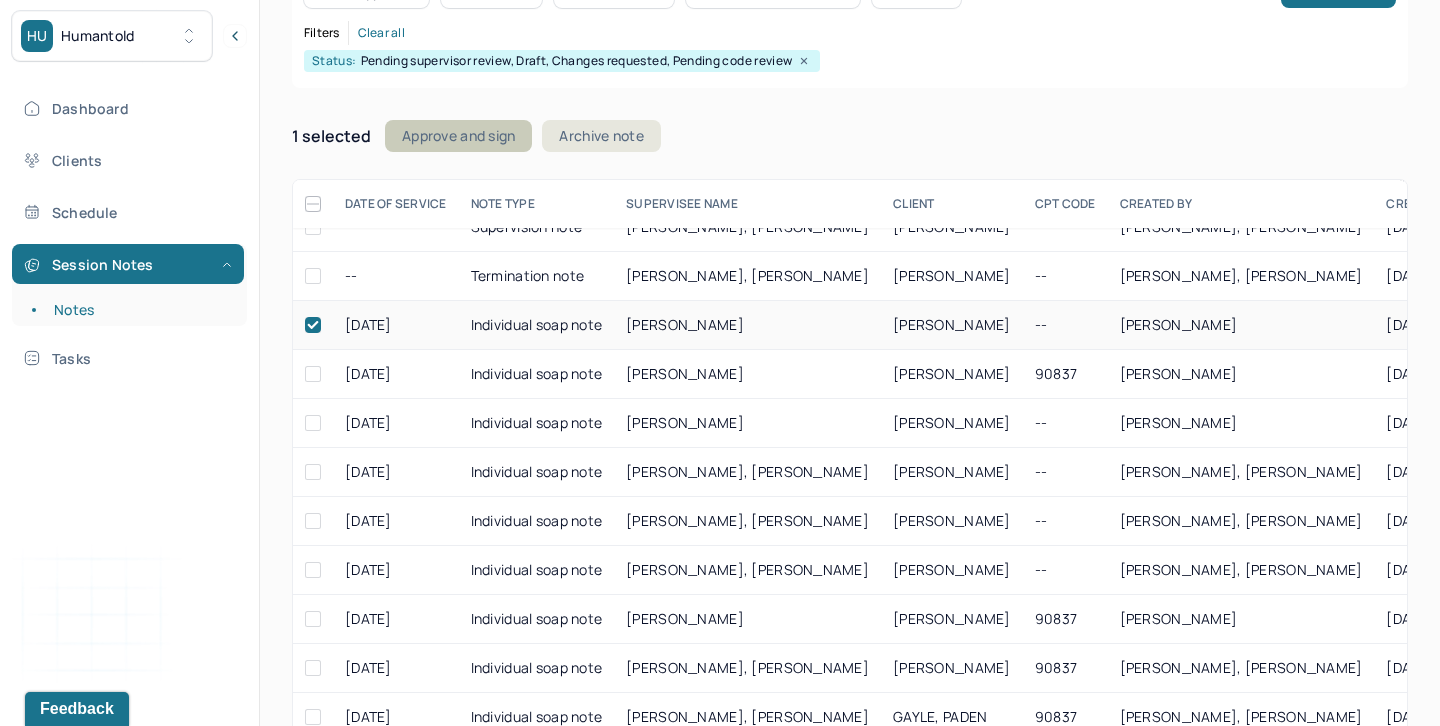 click on "Approve and sign" at bounding box center [458, 136] 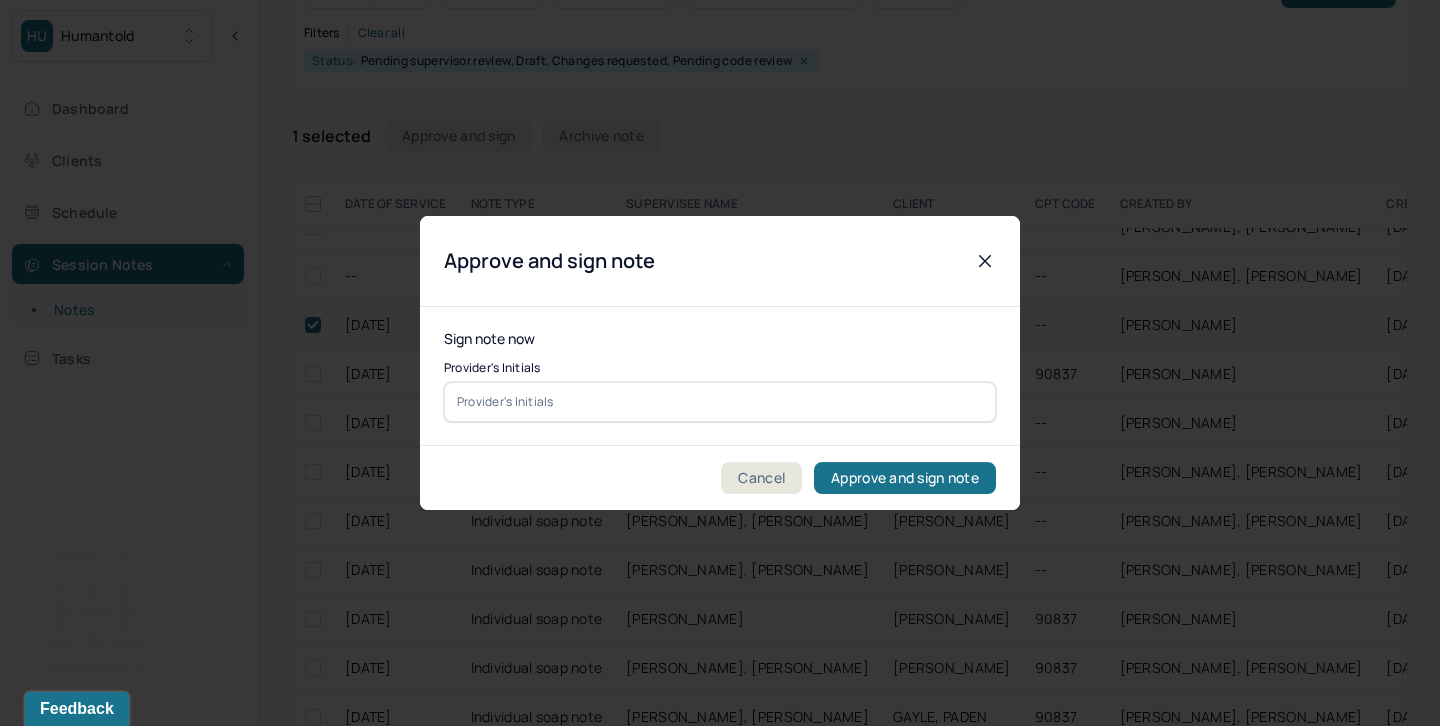 click at bounding box center (720, 402) 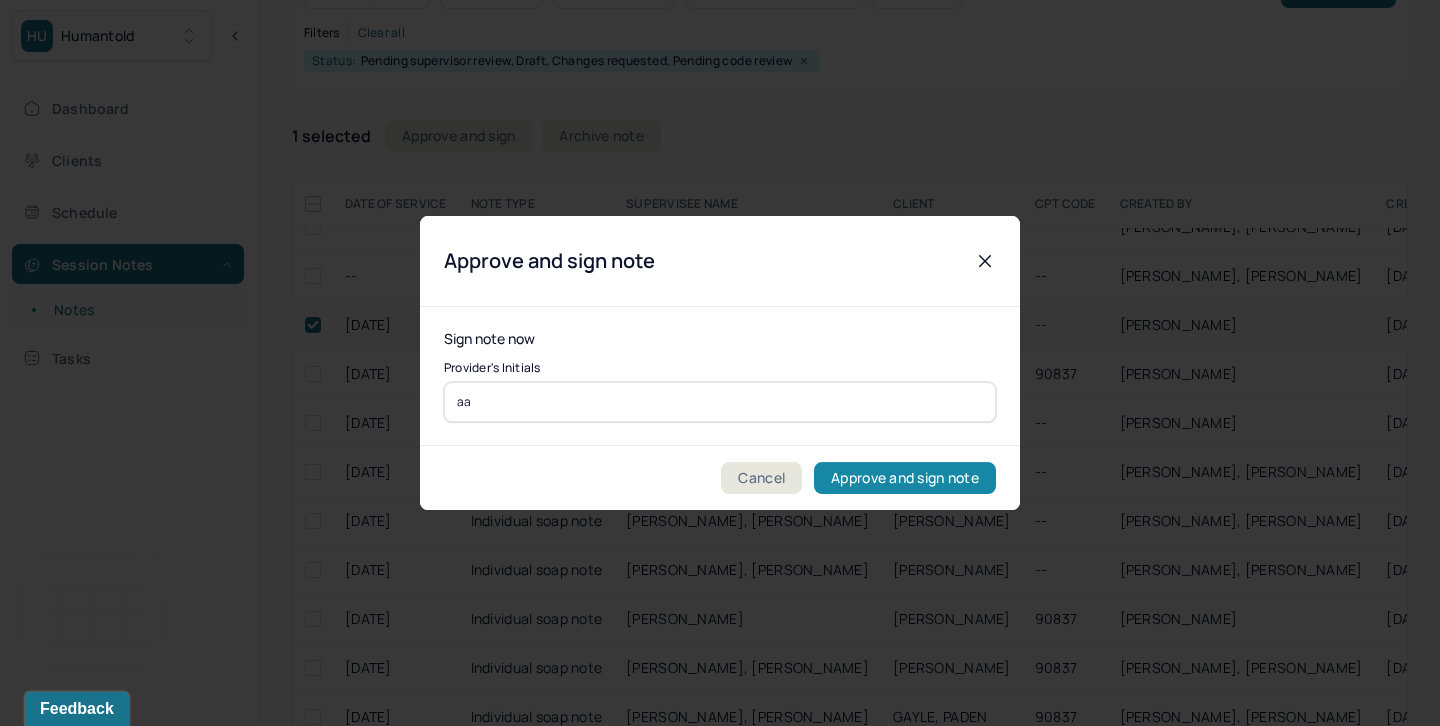 type on "aa" 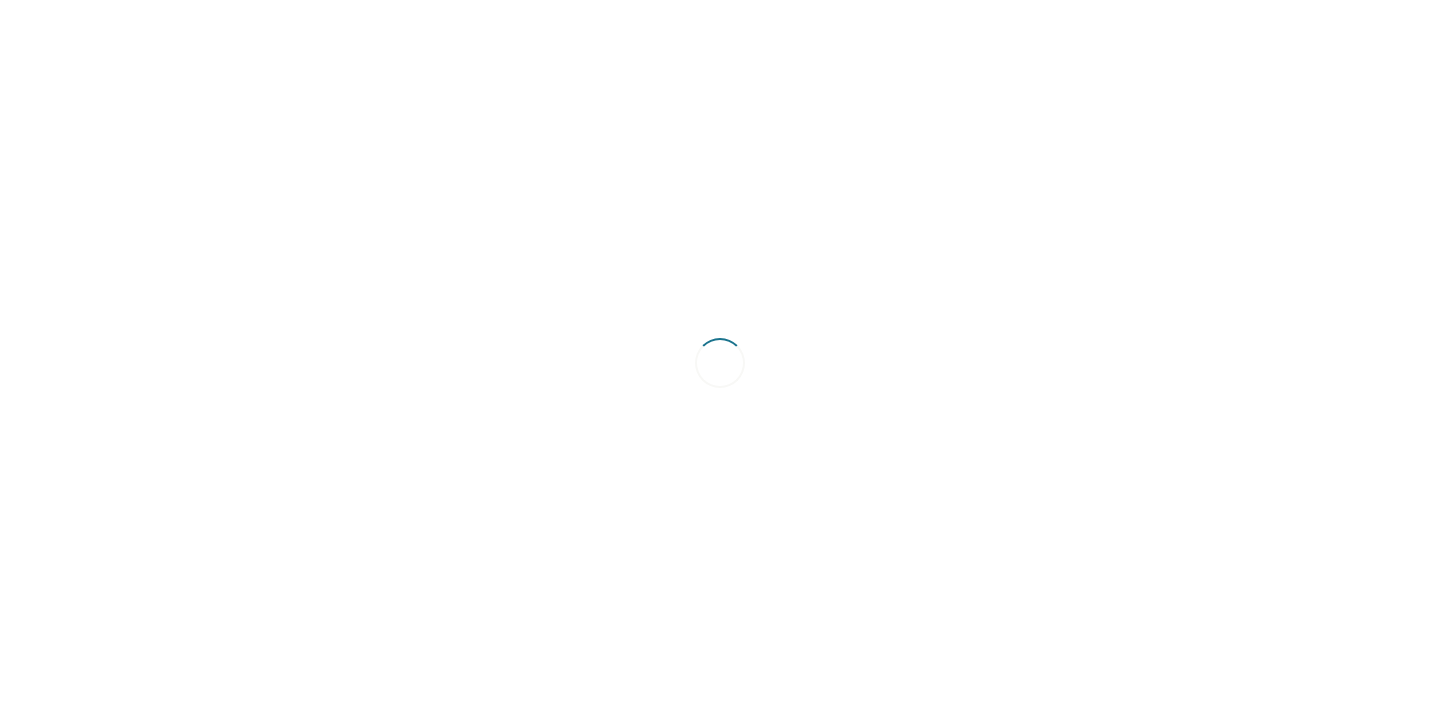 scroll, scrollTop: 0, scrollLeft: 0, axis: both 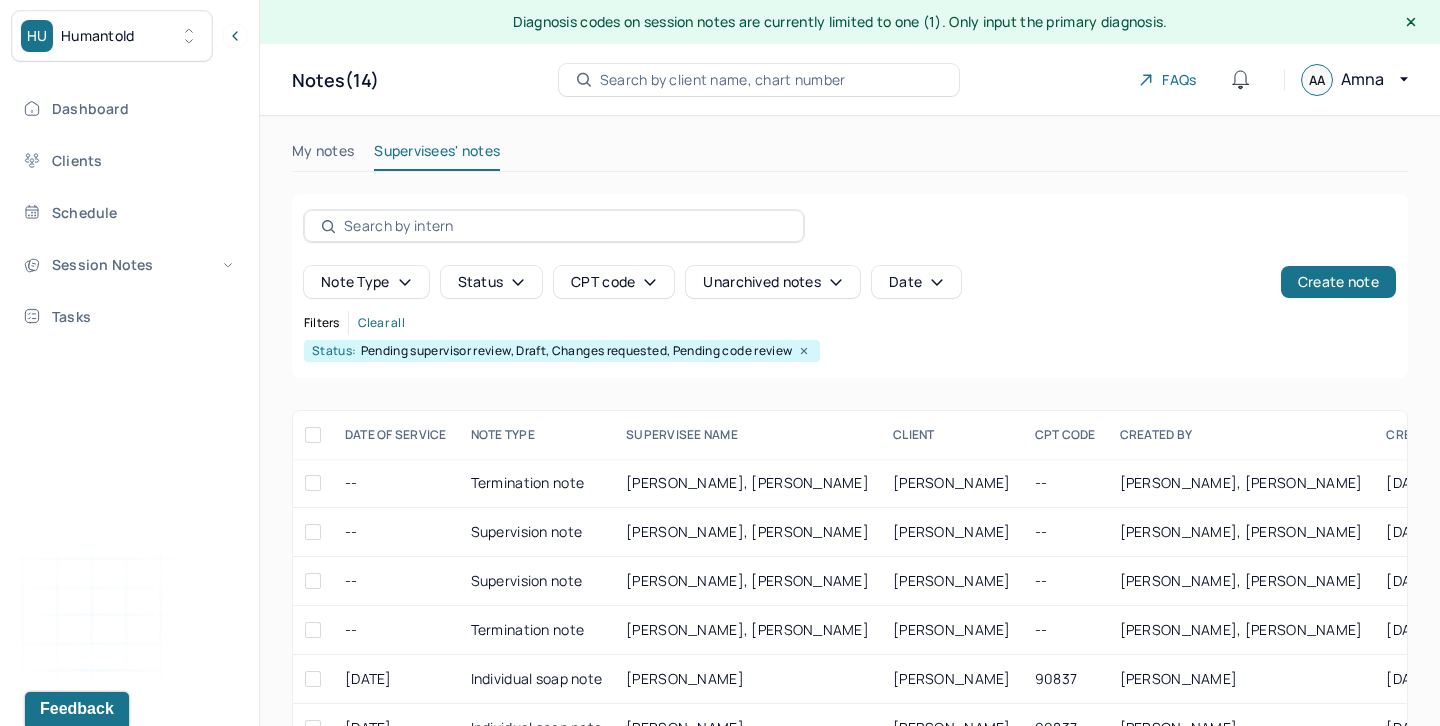 click on "My notes" at bounding box center (323, 155) 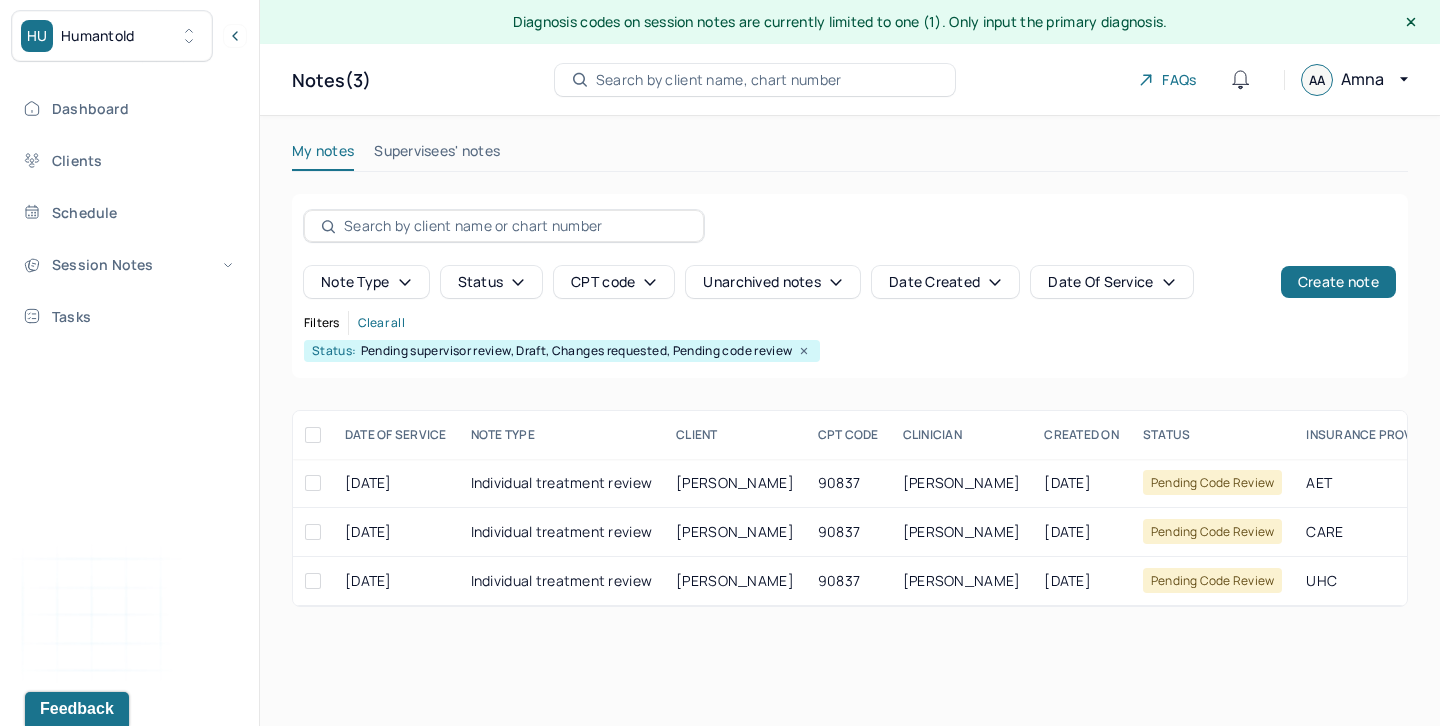 click on "Supervisees' notes" at bounding box center [437, 155] 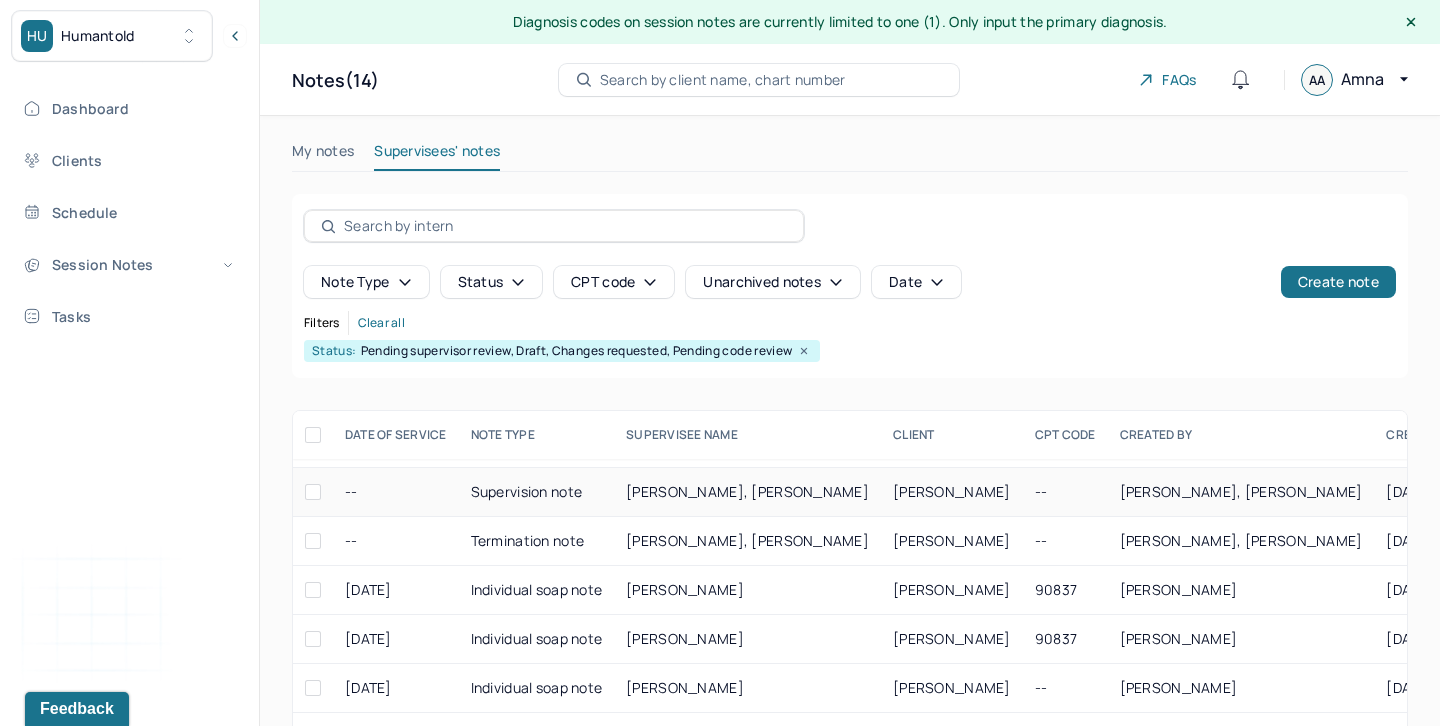 scroll, scrollTop: 155, scrollLeft: 0, axis: vertical 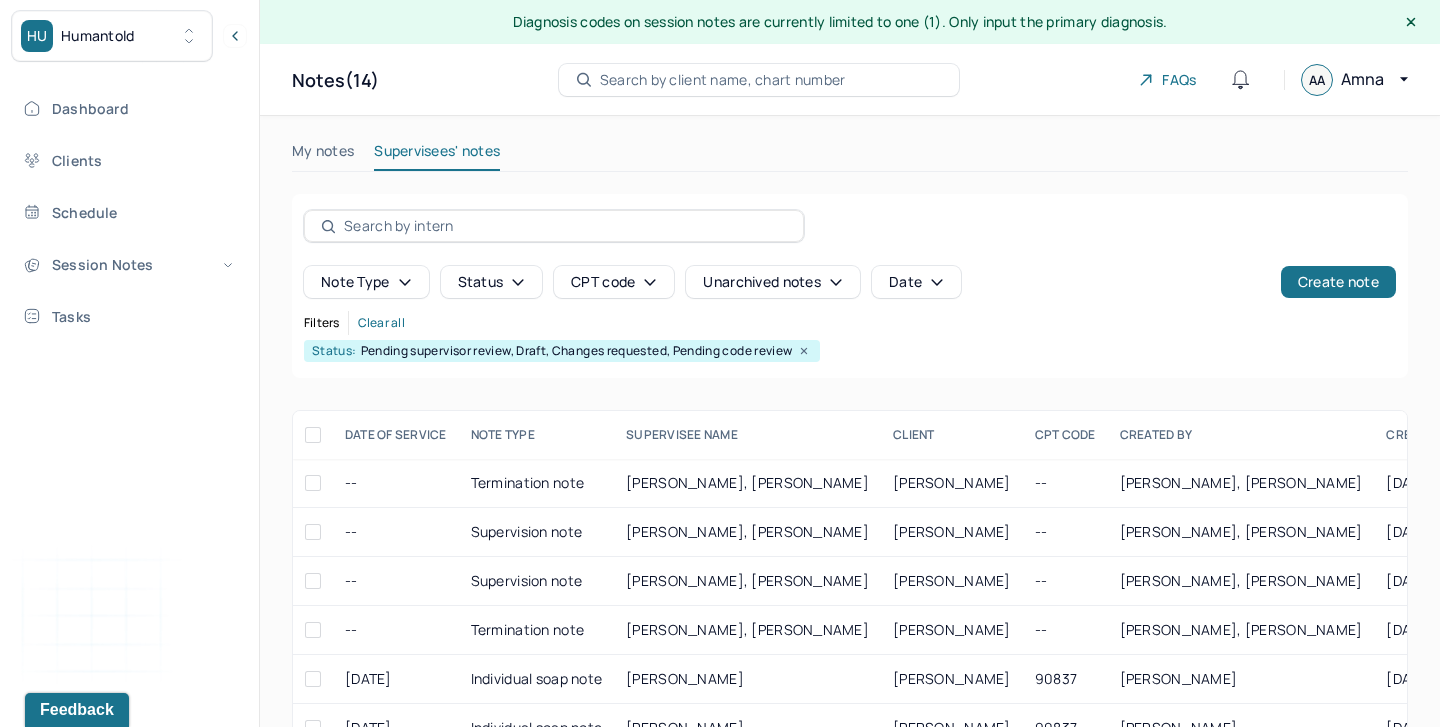click on "My notes" at bounding box center [323, 155] 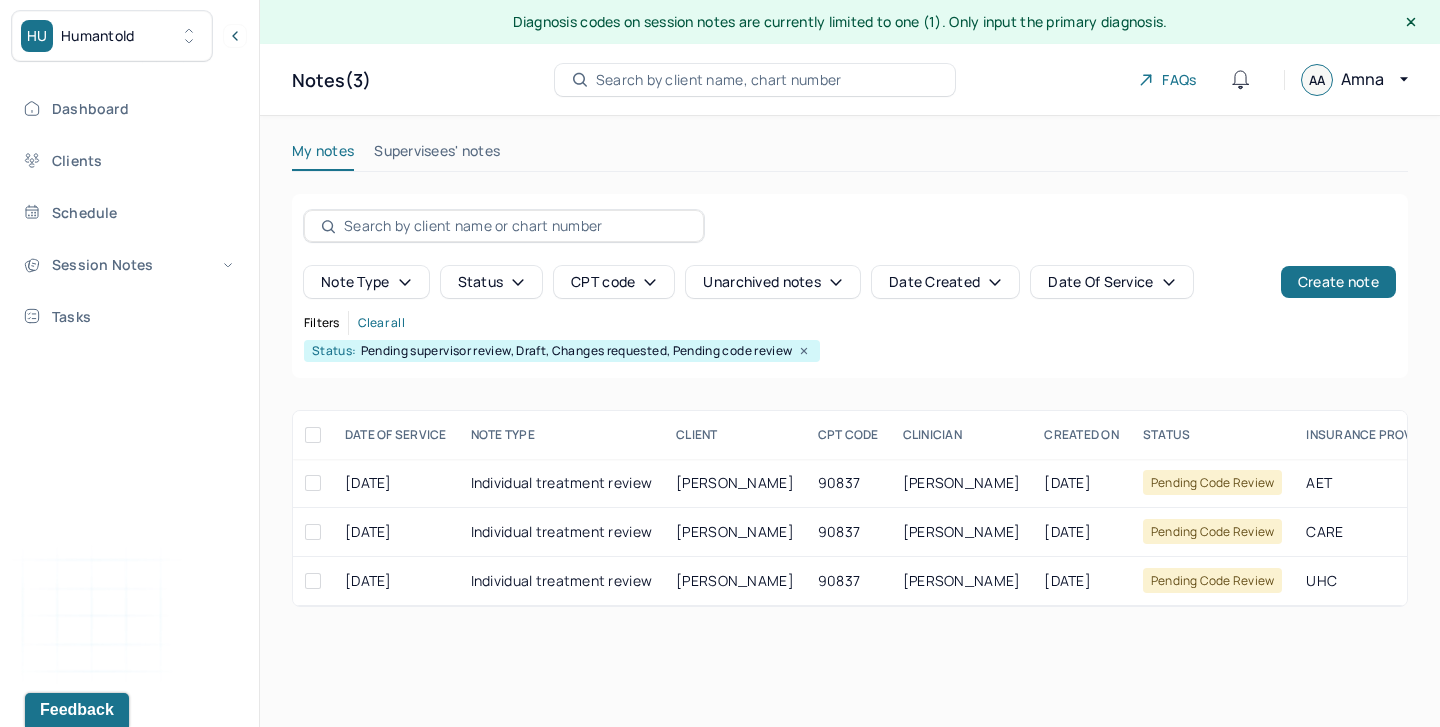 click on "Supervisees' notes" at bounding box center (437, 155) 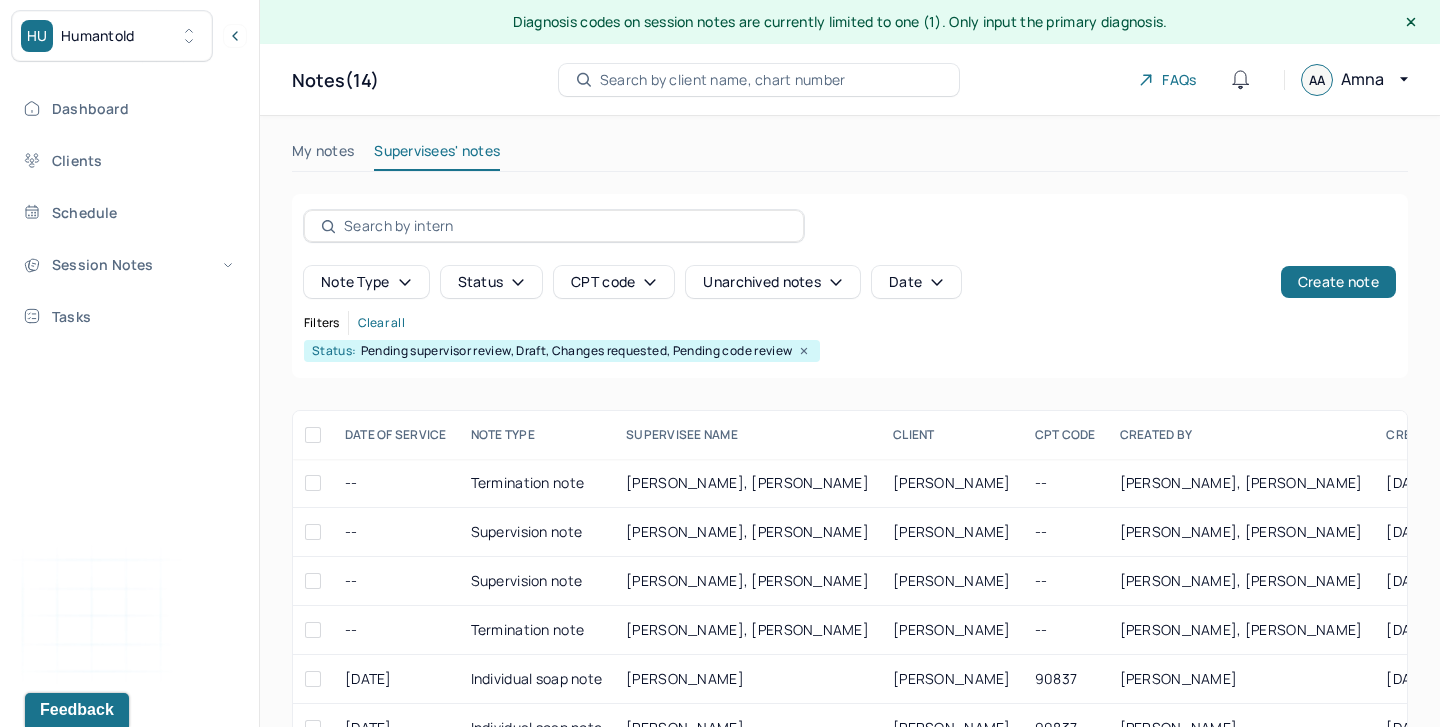 scroll, scrollTop: 154, scrollLeft: 0, axis: vertical 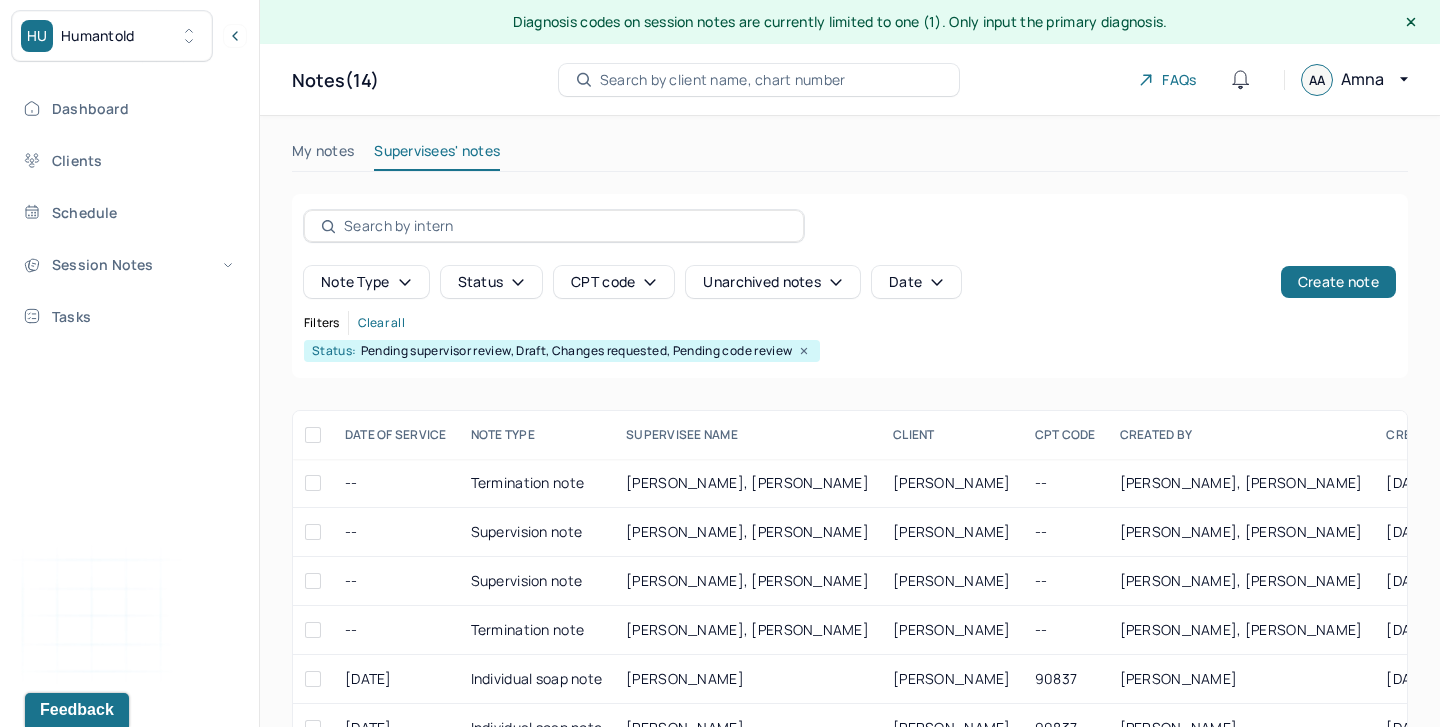 click on "My notes" at bounding box center [323, 155] 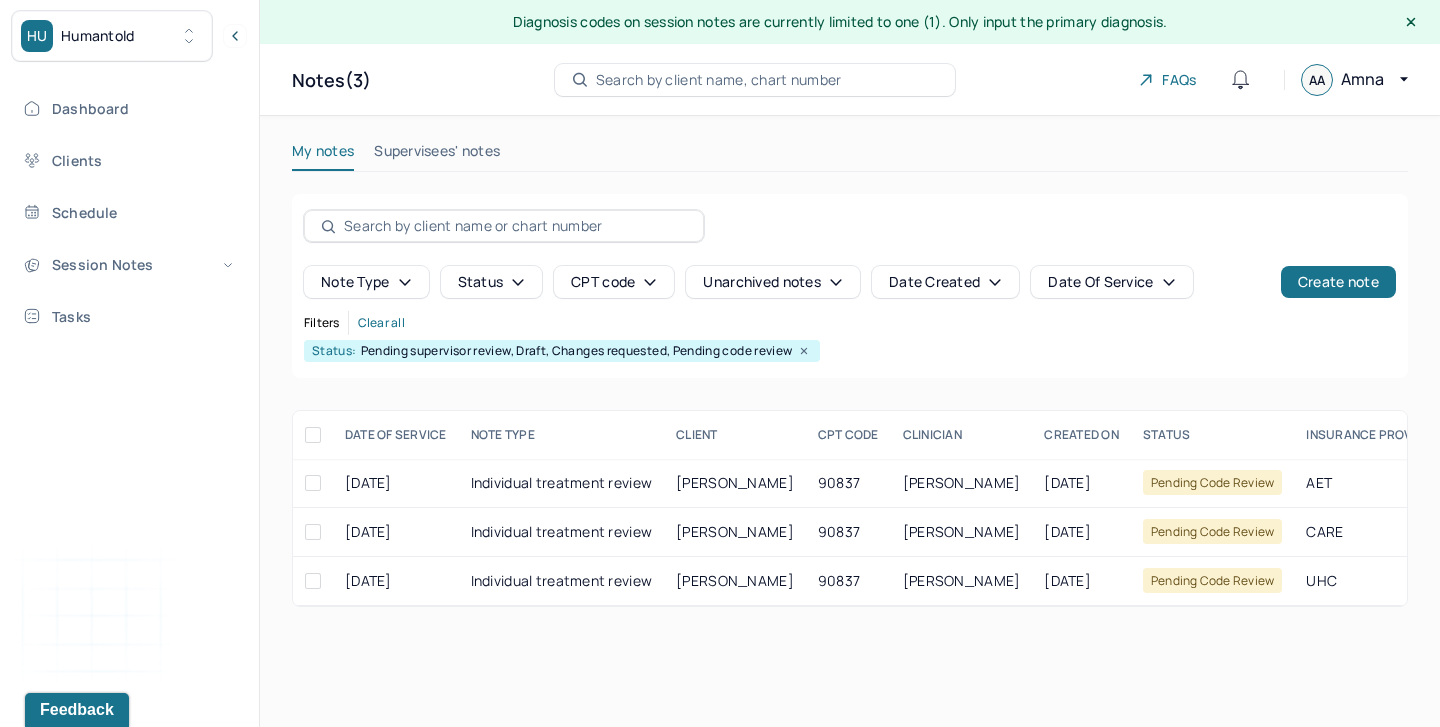 click on "My notes" at bounding box center [323, 155] 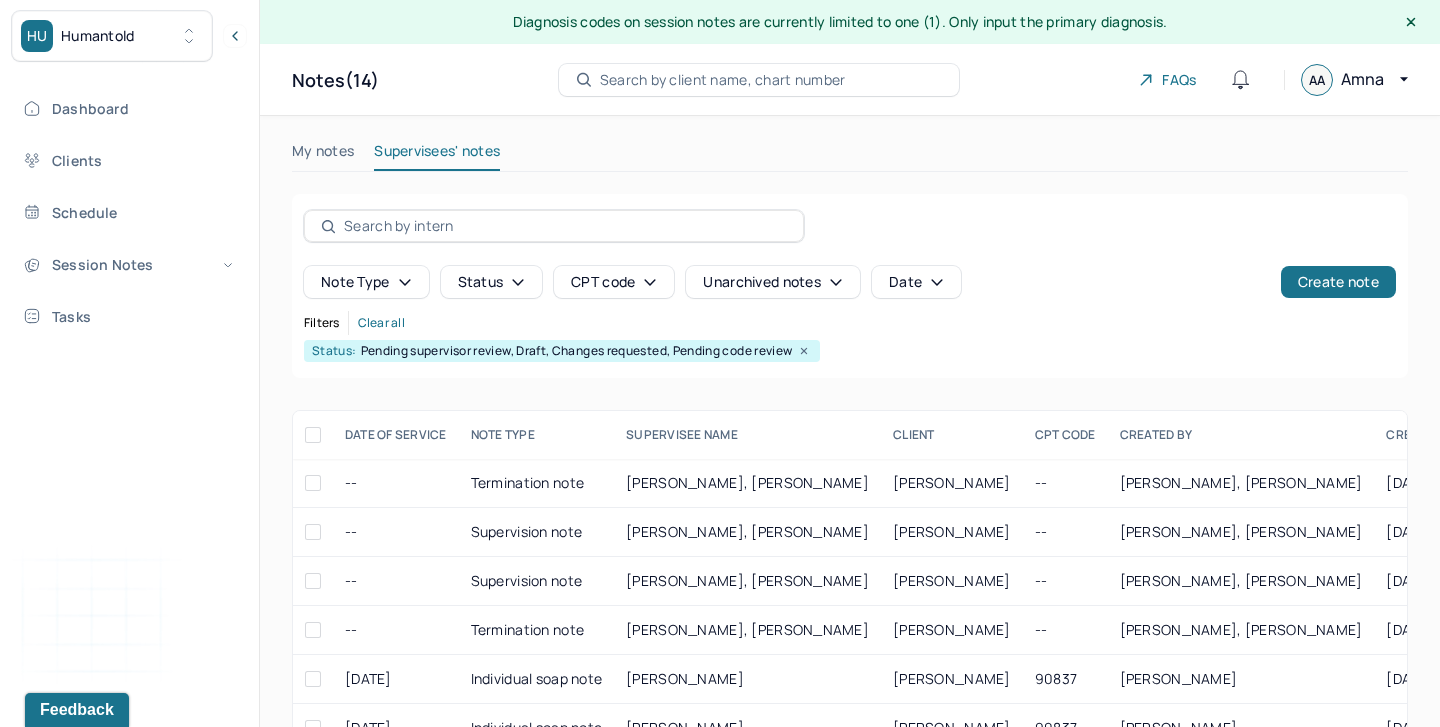 click on "My notes" at bounding box center (323, 155) 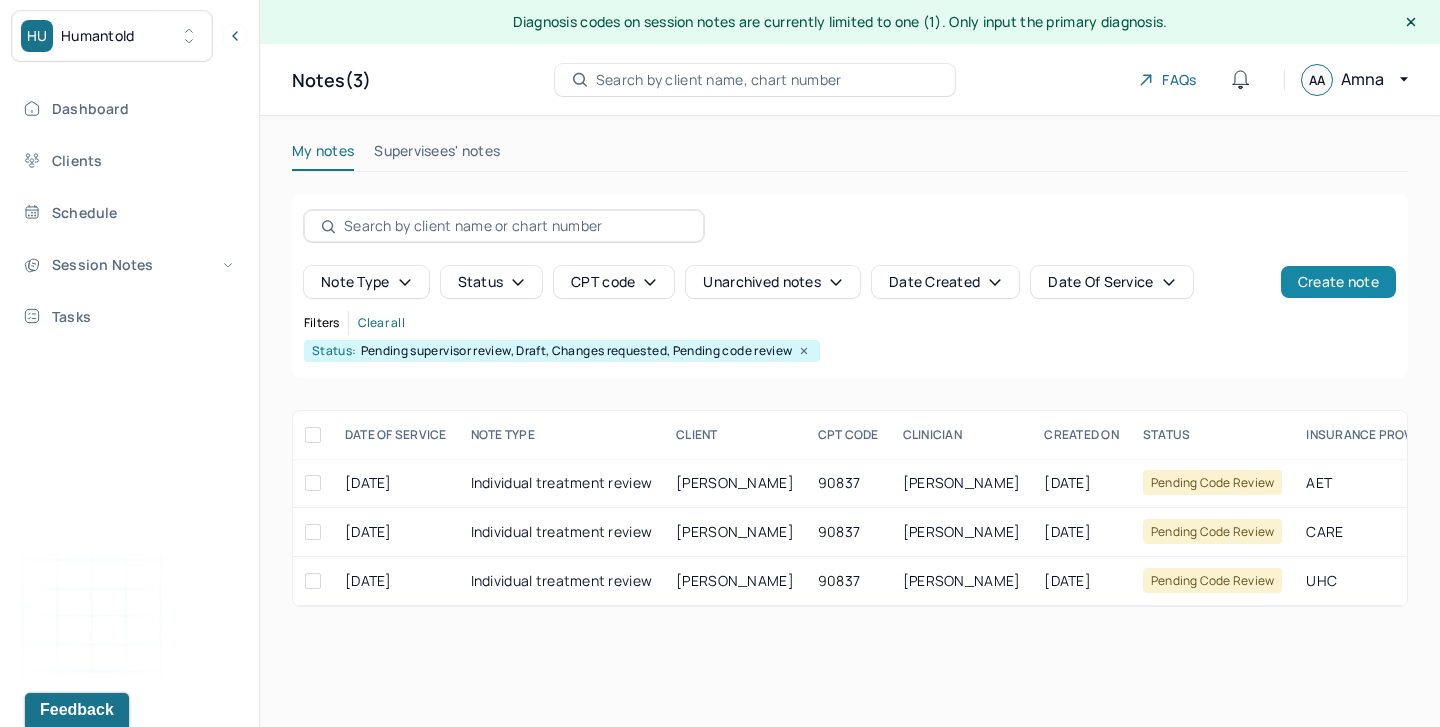 click on "Create note" at bounding box center (1338, 282) 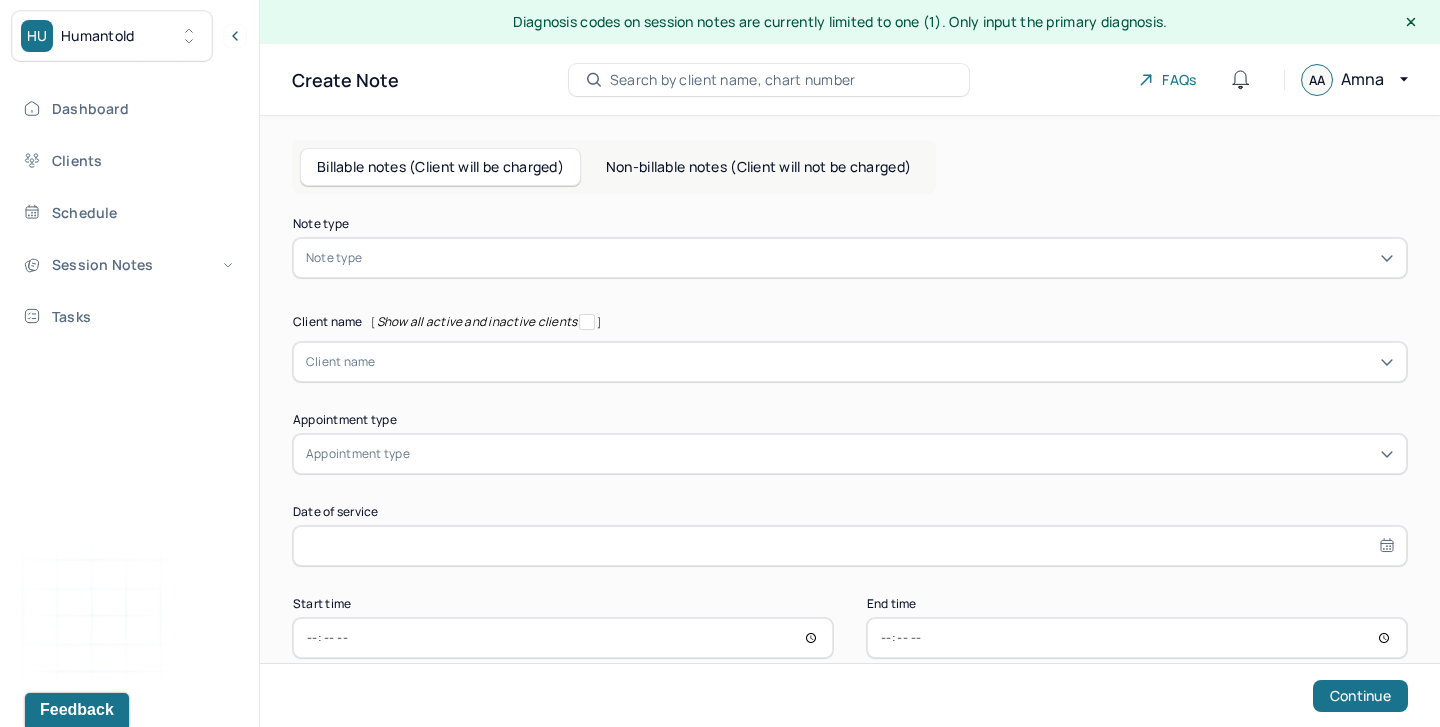 click on "Non-billable notes (Client will not be charged)" at bounding box center [758, 167] 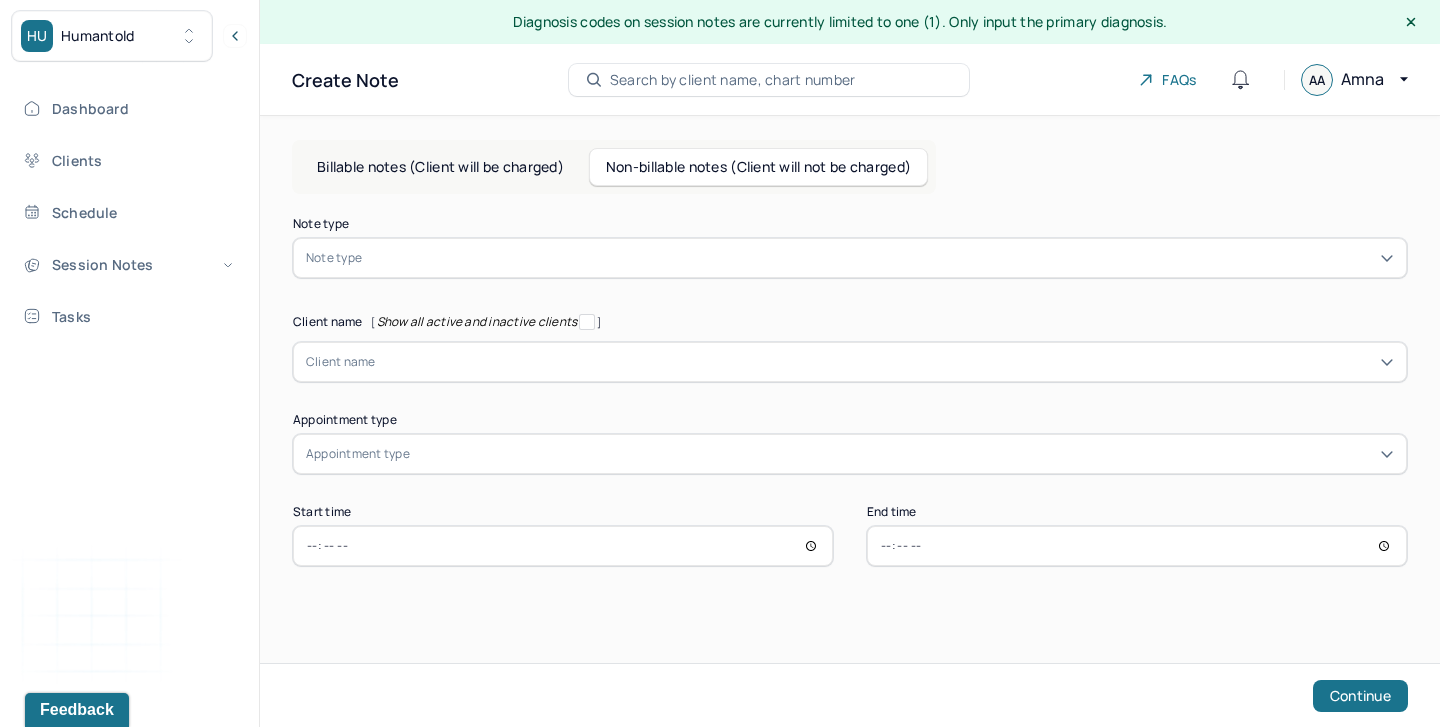 click at bounding box center [880, 258] 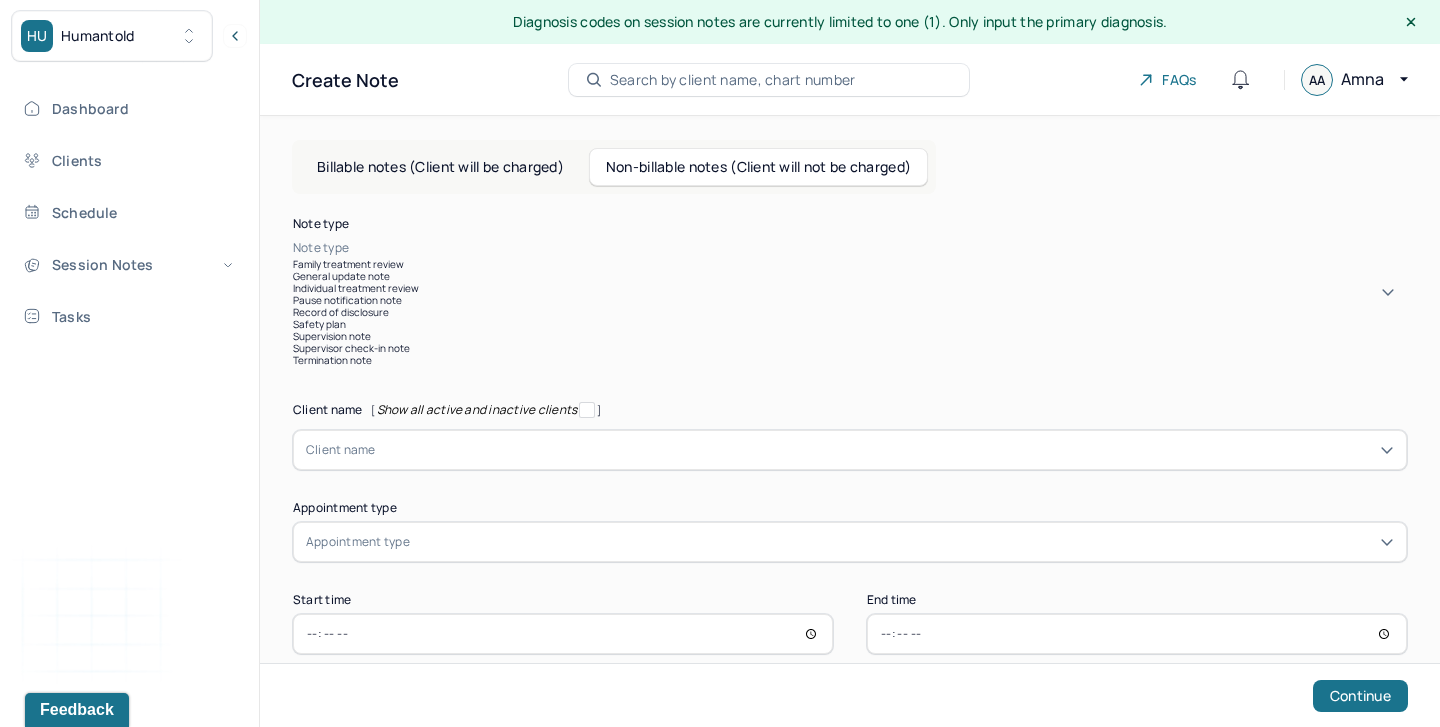 click on "Non-billable notes (Client will not be charged)" at bounding box center (758, 167) 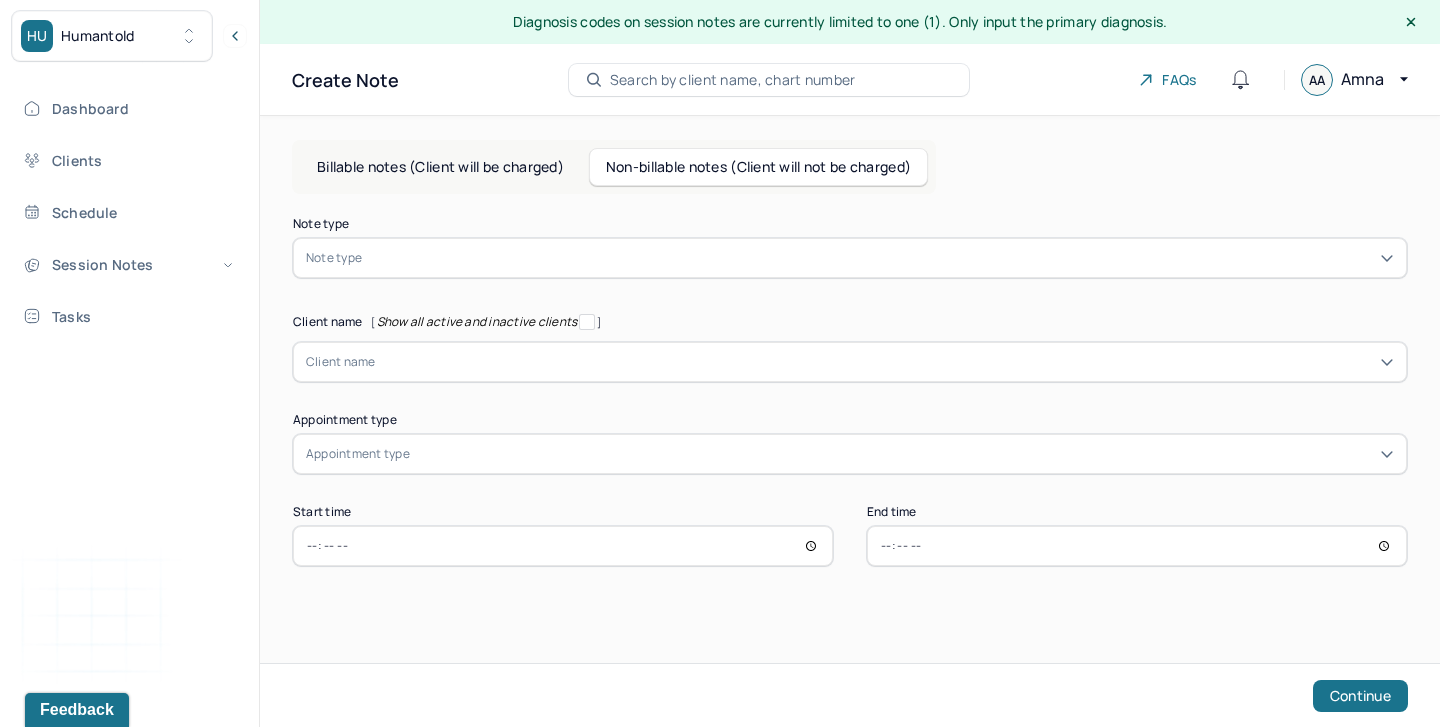 click on "Billable notes (Client will be charged)" at bounding box center [440, 167] 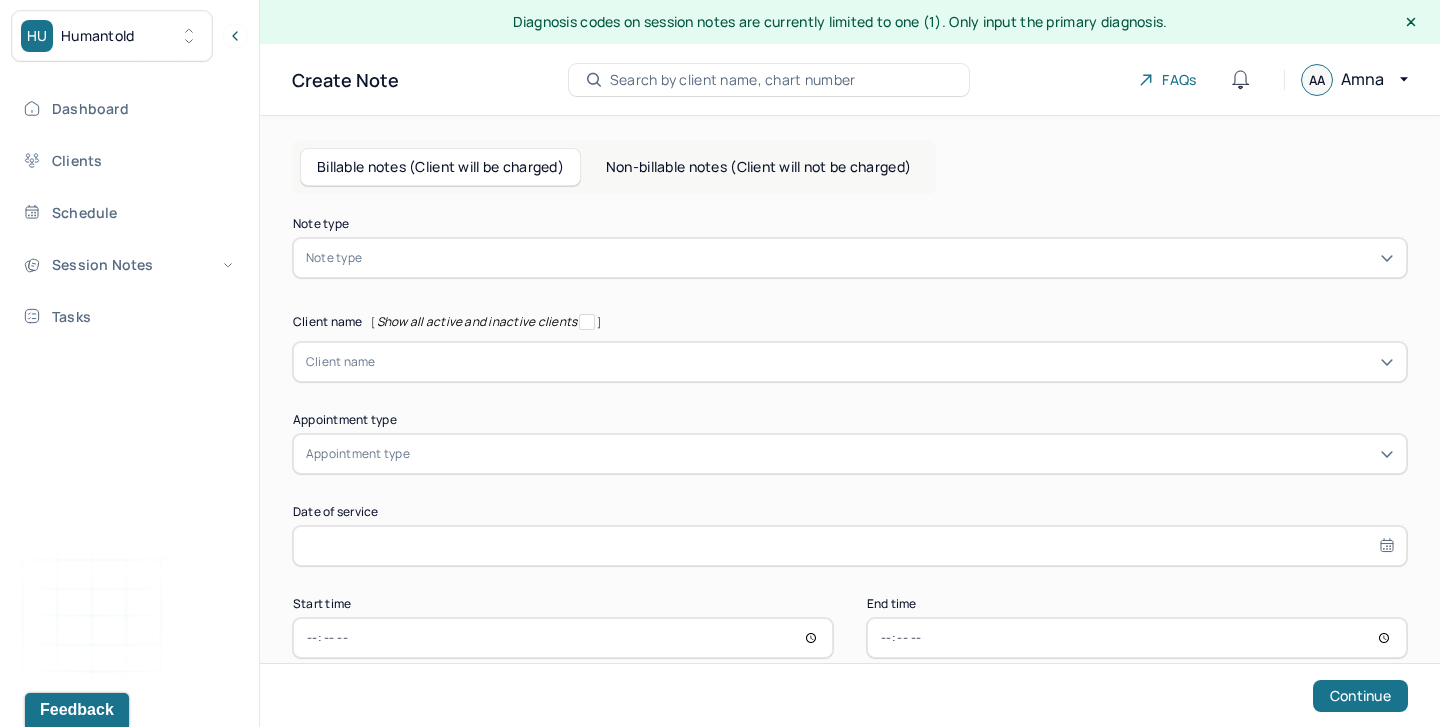 click on "Billable notes (Client will be charged)" at bounding box center [440, 167] 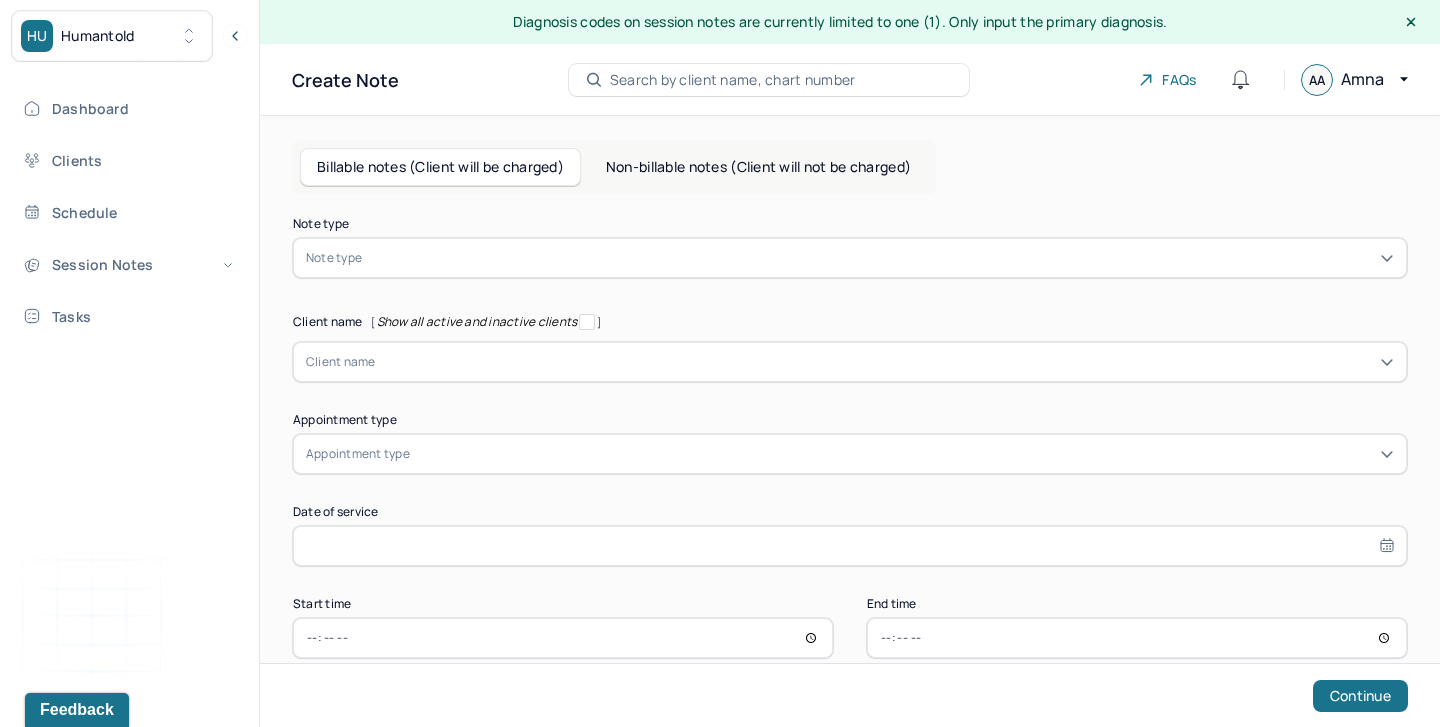 click on "Non-billable notes (Client will not be charged)" at bounding box center [758, 167] 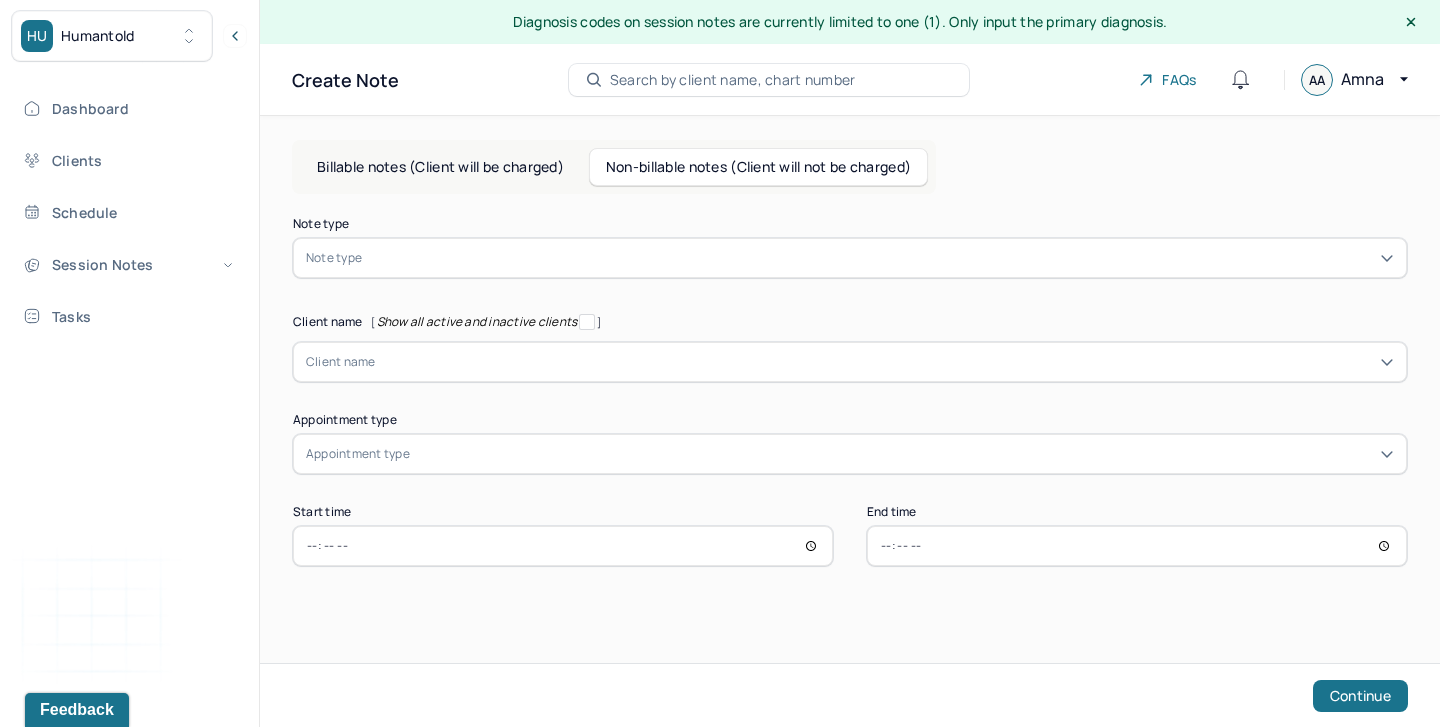 click on "Non-billable notes (Client will not be charged)" at bounding box center [758, 167] 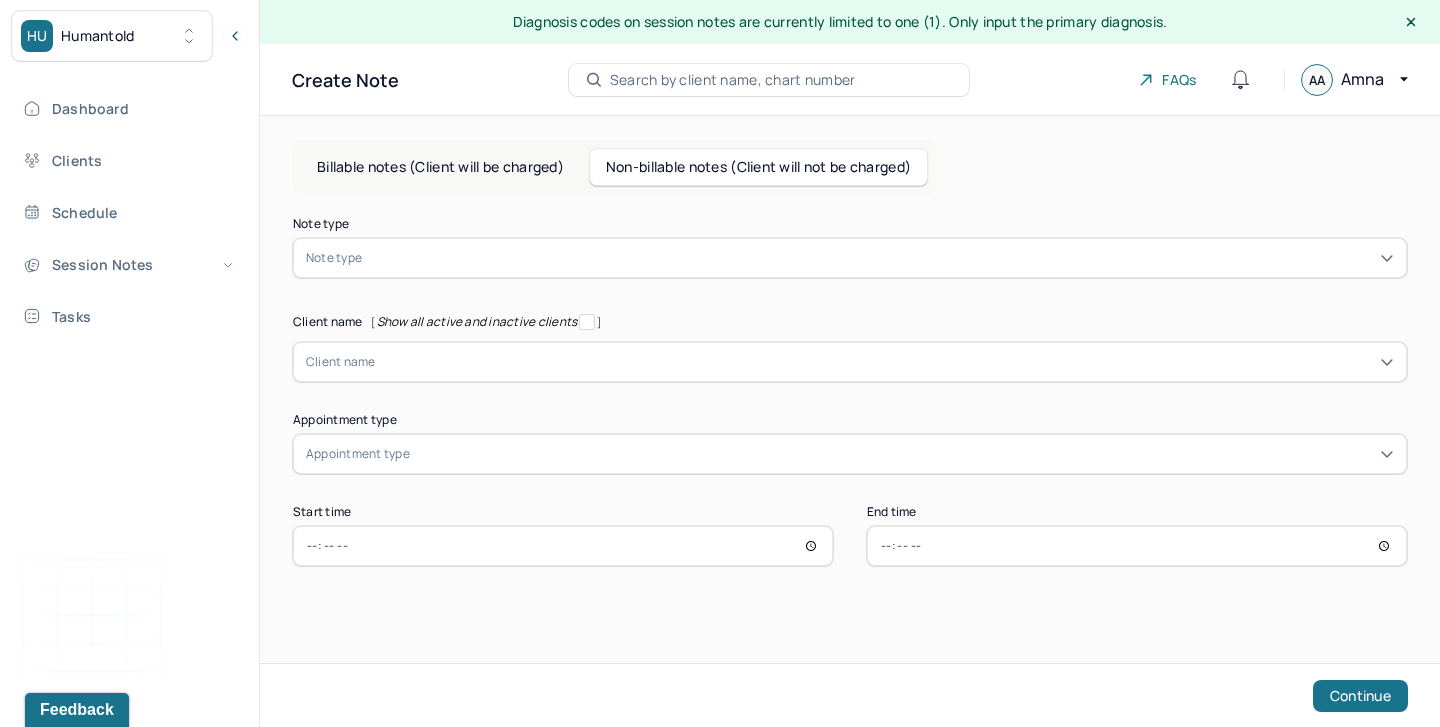 click at bounding box center (880, 258) 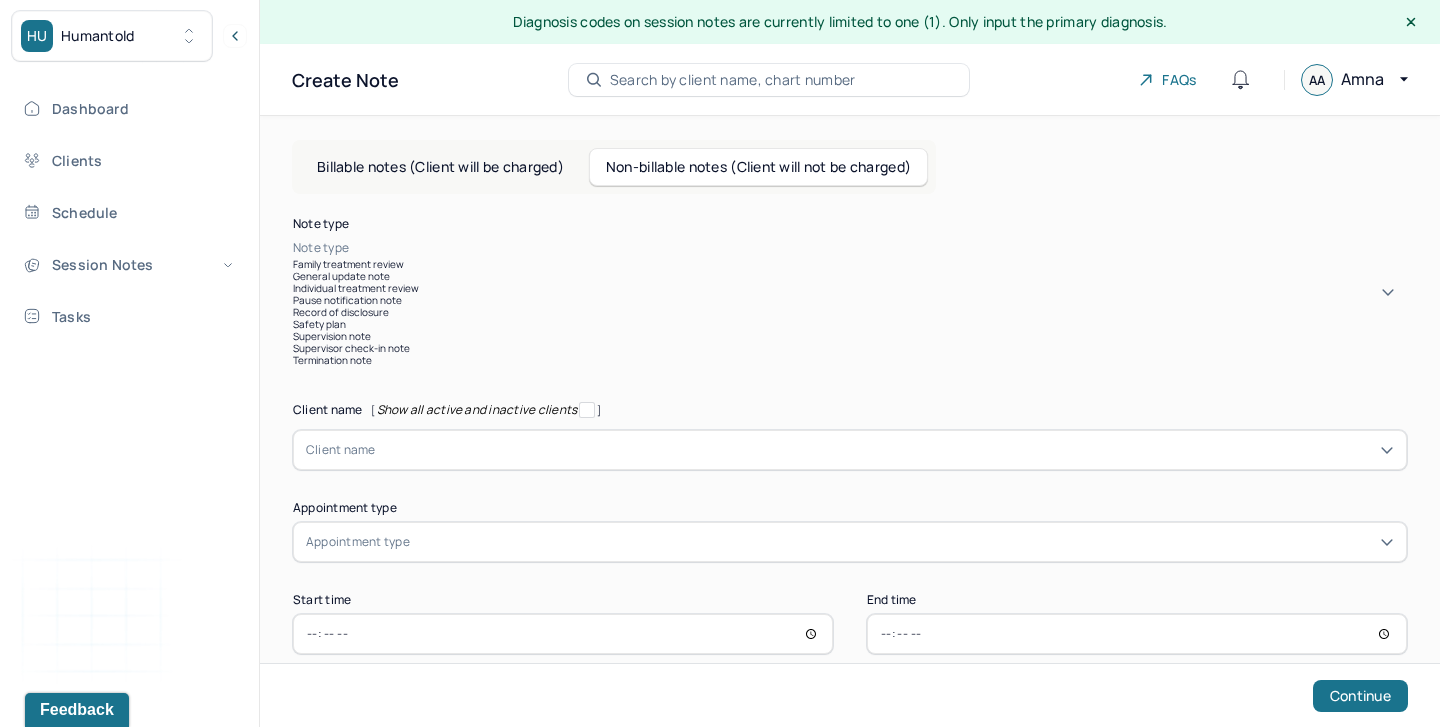 click on "Individual treatment review" at bounding box center [850, 288] 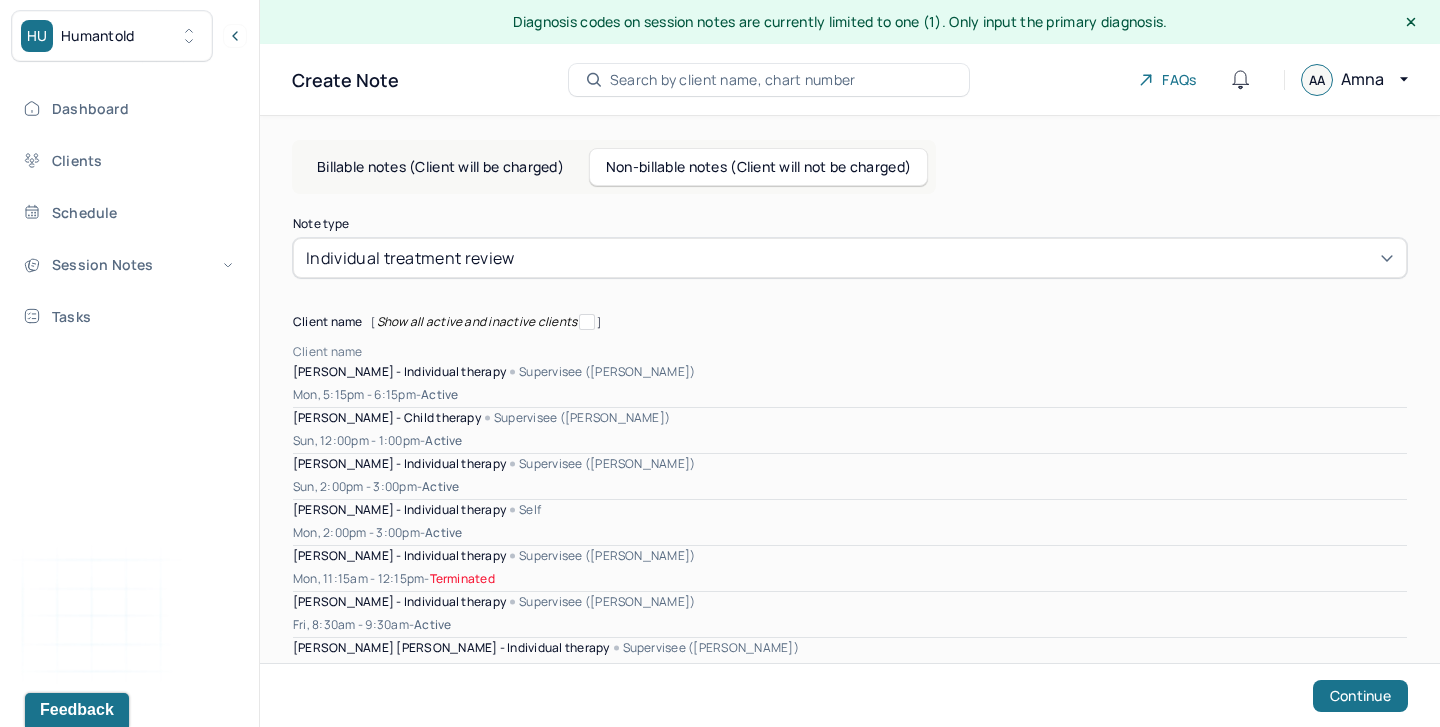 click at bounding box center (885, 352) 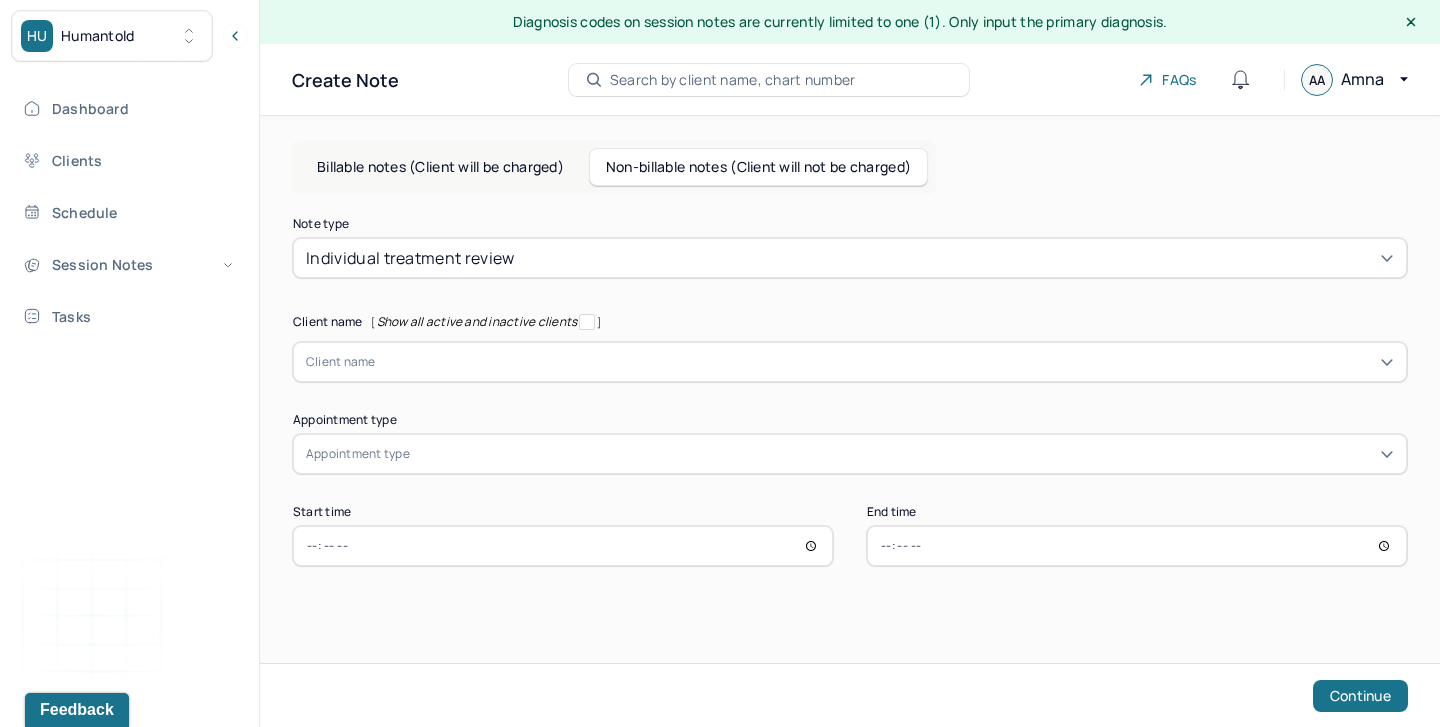 click at bounding box center (885, 362) 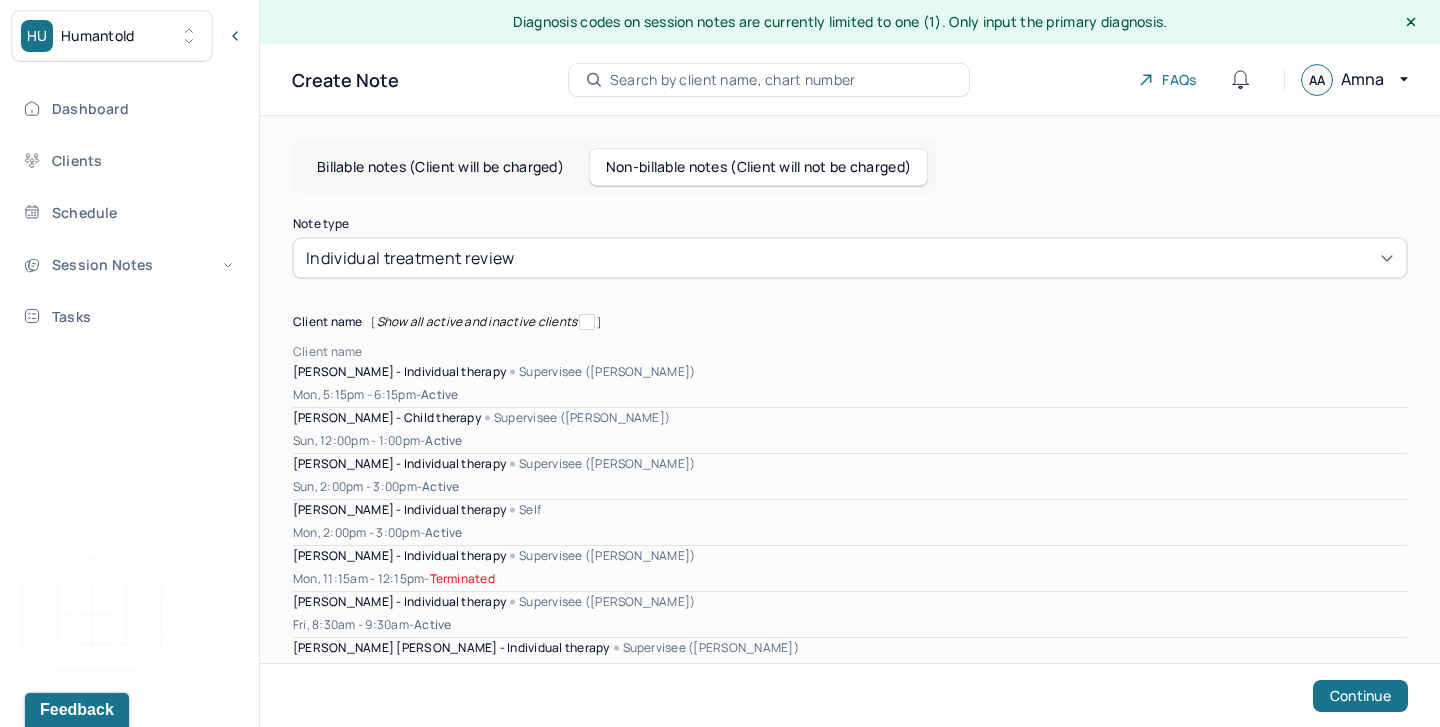 click on "Note type Individual treatment review Client name [ Show all active and inactive clients ] [object Object], 1 of 49. 49 results available. Use Up and Down to choose options, press Enter to select the currently focused option, press Escape to exit the menu, press Tab to select the option and exit the menu. Client name [PERSON_NAME] - Individual therapy Supervisee ([PERSON_NAME])
Mon, 5:15pm - 6:15pm  -  active [PERSON_NAME] - Child therapy Supervisee ([PERSON_NAME])
Sun, 12:00pm - 1:00pm  -  active [PERSON_NAME] - Individual therapy Supervisee ([PERSON_NAME])
Sun, 2:00pm - 3:00pm  -  active [PERSON_NAME] - Individual therapy Self
Mon, 2:00pm - 3:00pm  -  active [PERSON_NAME] - Individual therapy Supervisee ([PERSON_NAME])
Mon, 11:15am - 12:15pm  -  Terminated [PERSON_NAME] - Individual therapy Supervisee ([PERSON_NAME])
Fri, 8:30am - 9:30am  -  active [PERSON_NAME] [PERSON_NAME] - Individual therapy Wed, 6:05pm - 7:05pm  -" at bounding box center (850, 1509) 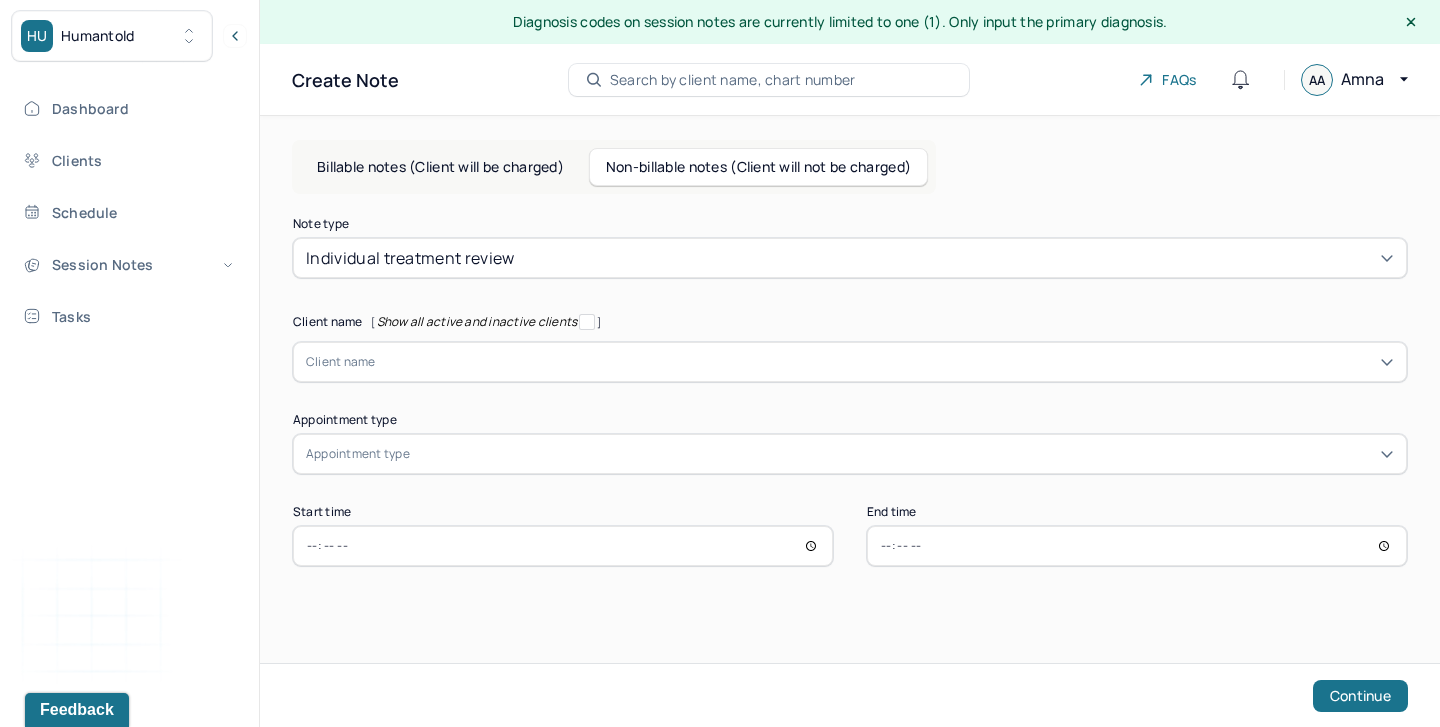 click on "Appointment type" at bounding box center [850, 454] 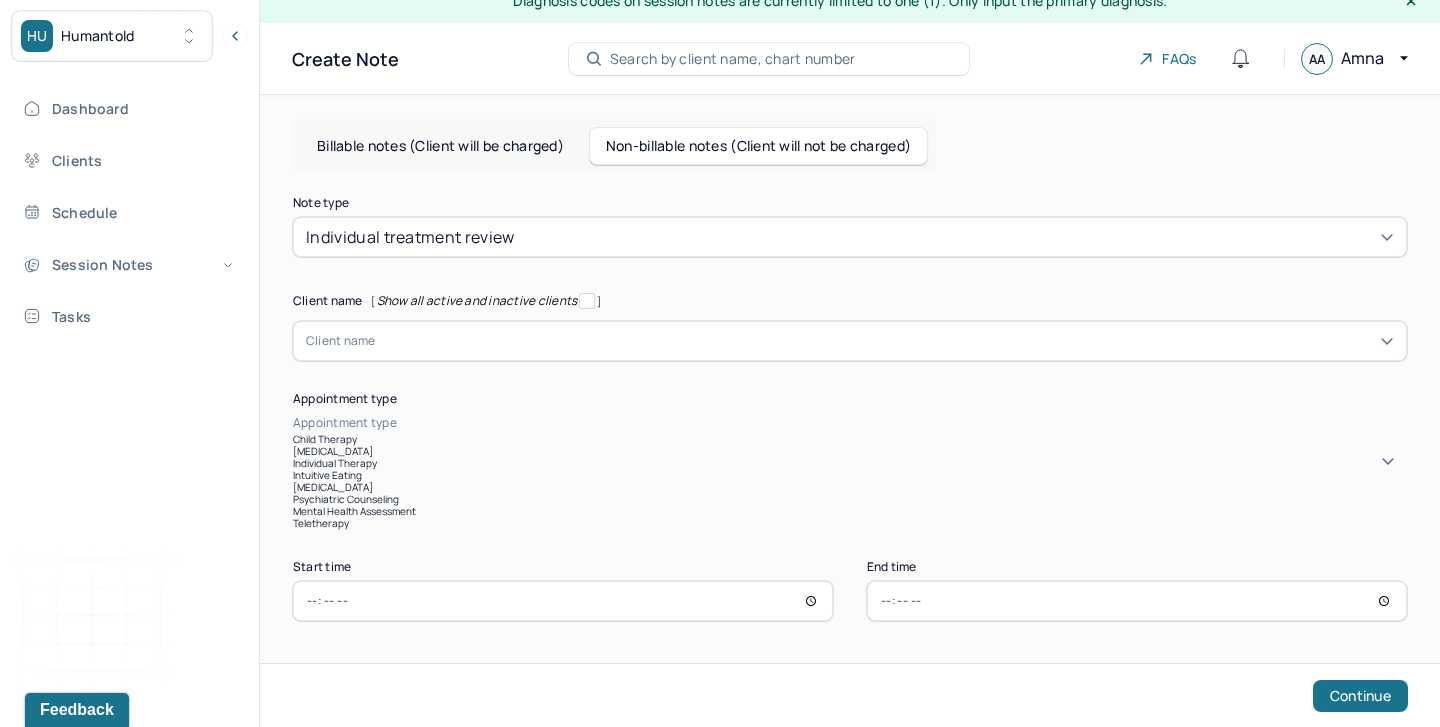 scroll, scrollTop: 0, scrollLeft: 0, axis: both 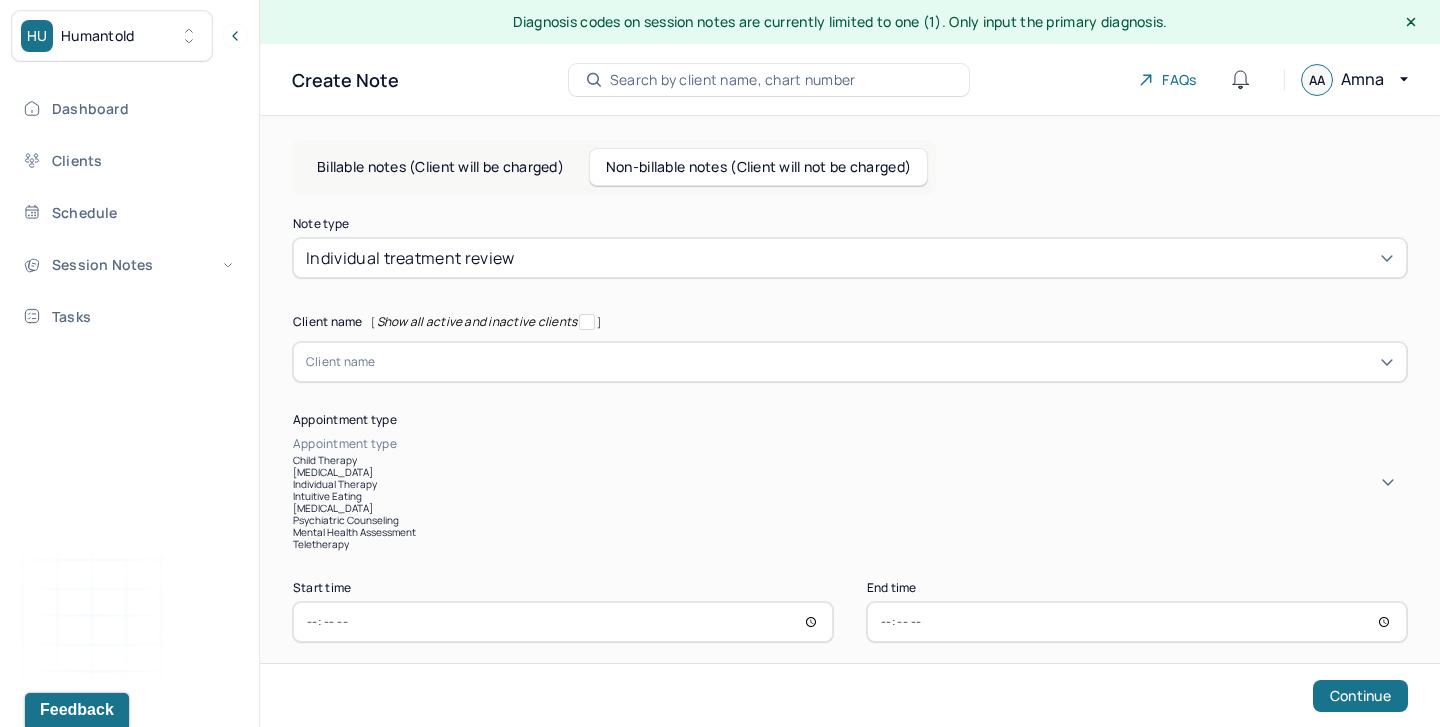 click on "Note type Individual treatment review Client name [ Show all active and inactive clients ] Client name Supervisee name Appointment type [object Object], 1 of 8. 8 results available. Use Up and Down to choose options, press Enter to select the currently focused option, press Escape to exit the menu, press Tab to select the option and exit the menu. Appointment type child therapy [MEDICAL_DATA] individual therapy intuitive eating [MEDICAL_DATA] psychiatric counseling mental health assessment teletherapy Start time End time   Continue" at bounding box center (850, 430) 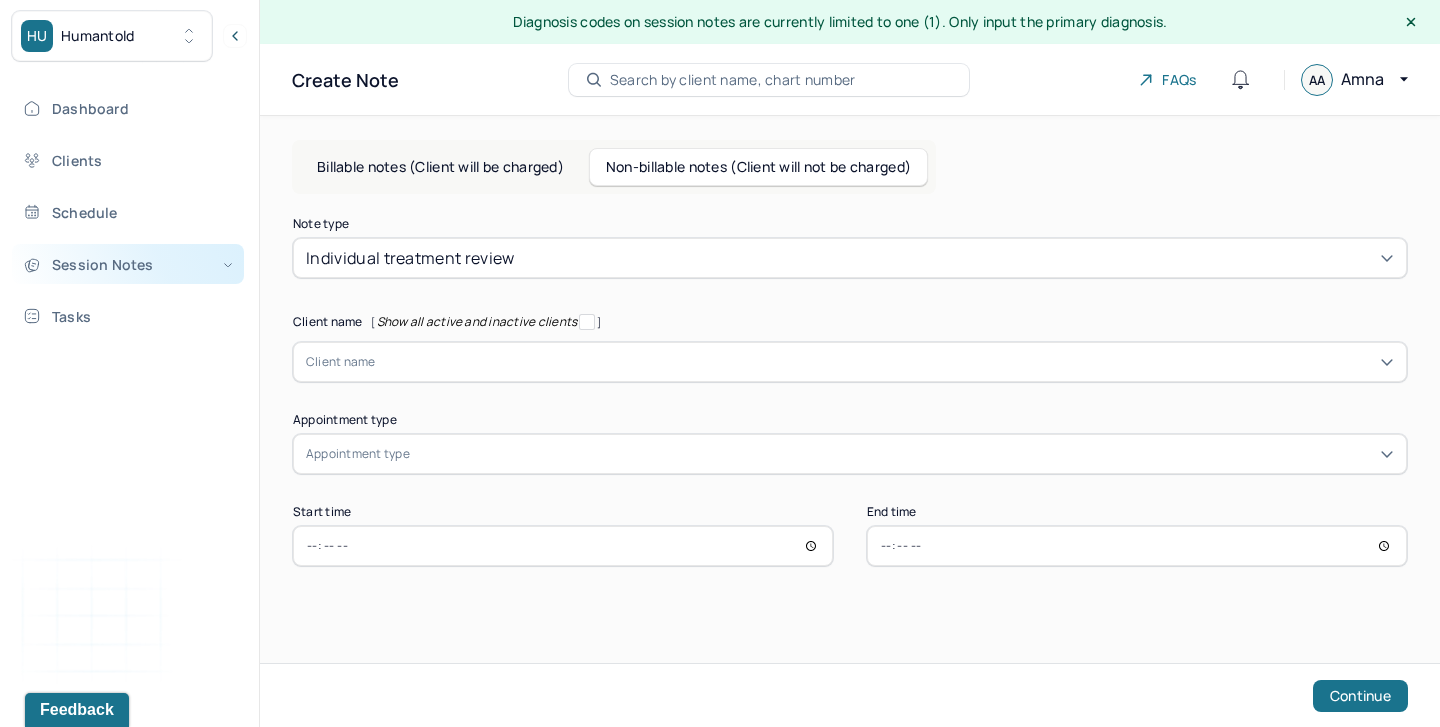 click on "Session Notes" at bounding box center (128, 264) 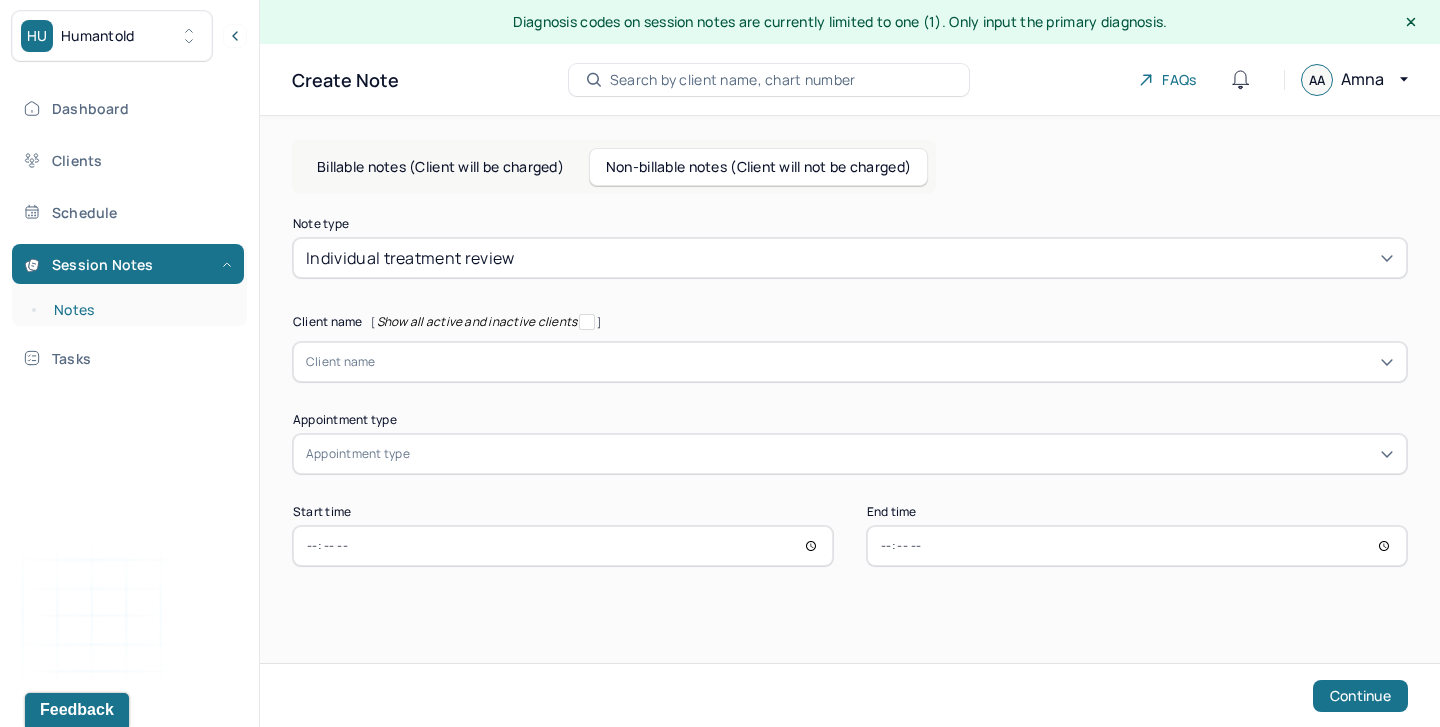 click on "Notes" at bounding box center [139, 310] 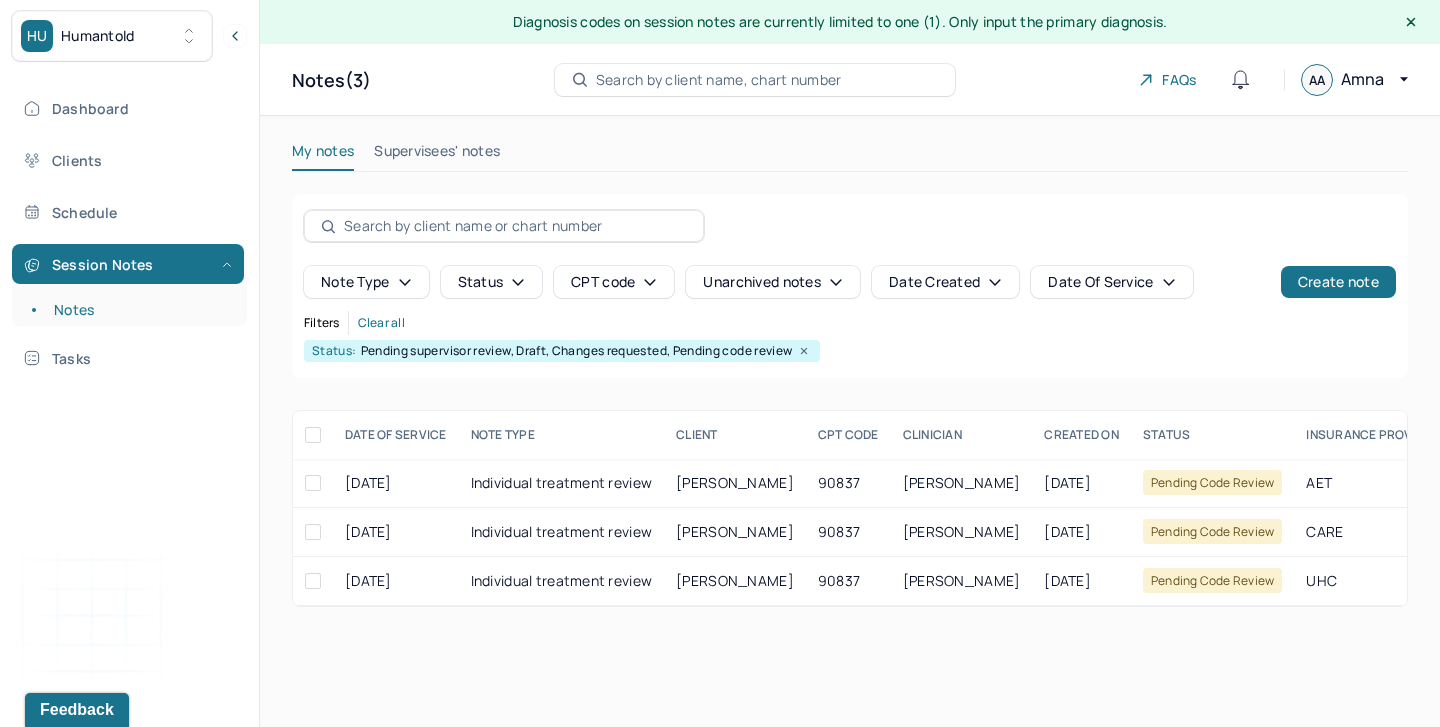 click on "Search by client name, chart number" at bounding box center [719, 80] 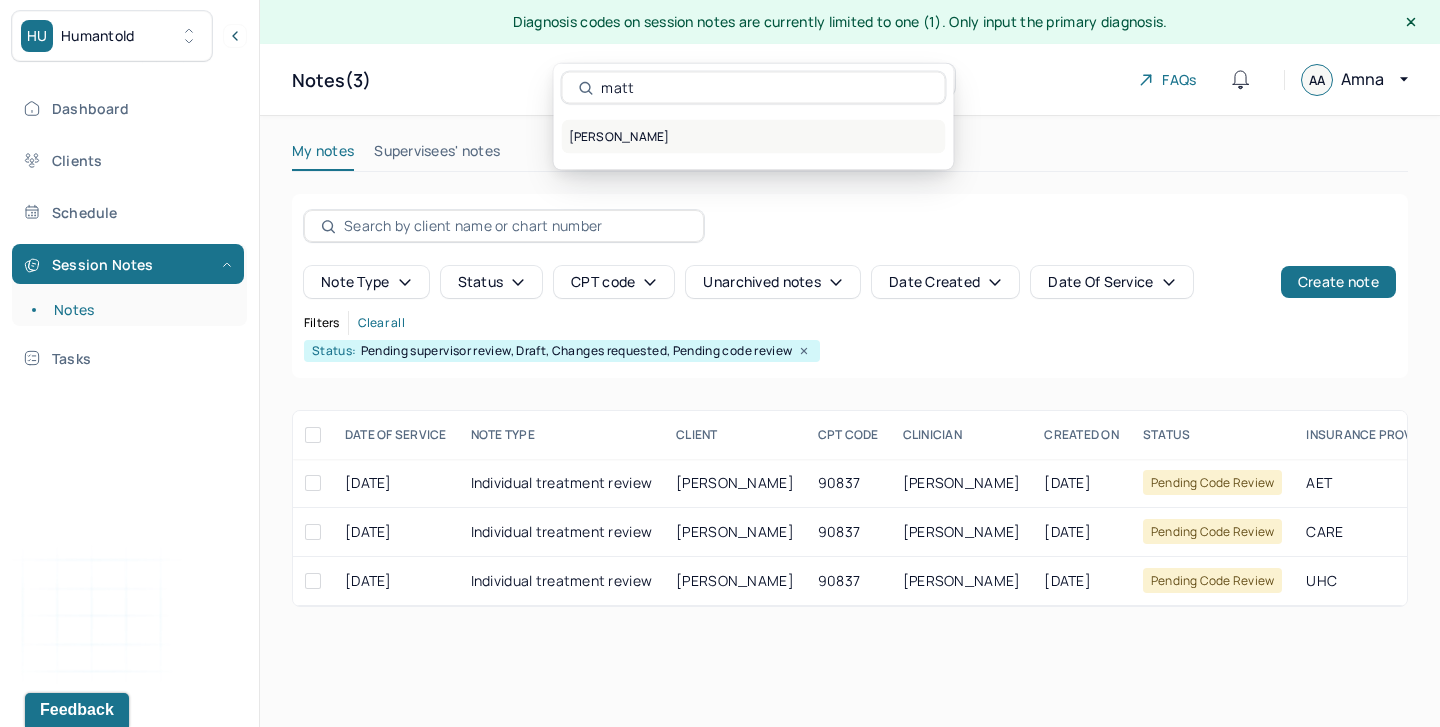 type on "matt" 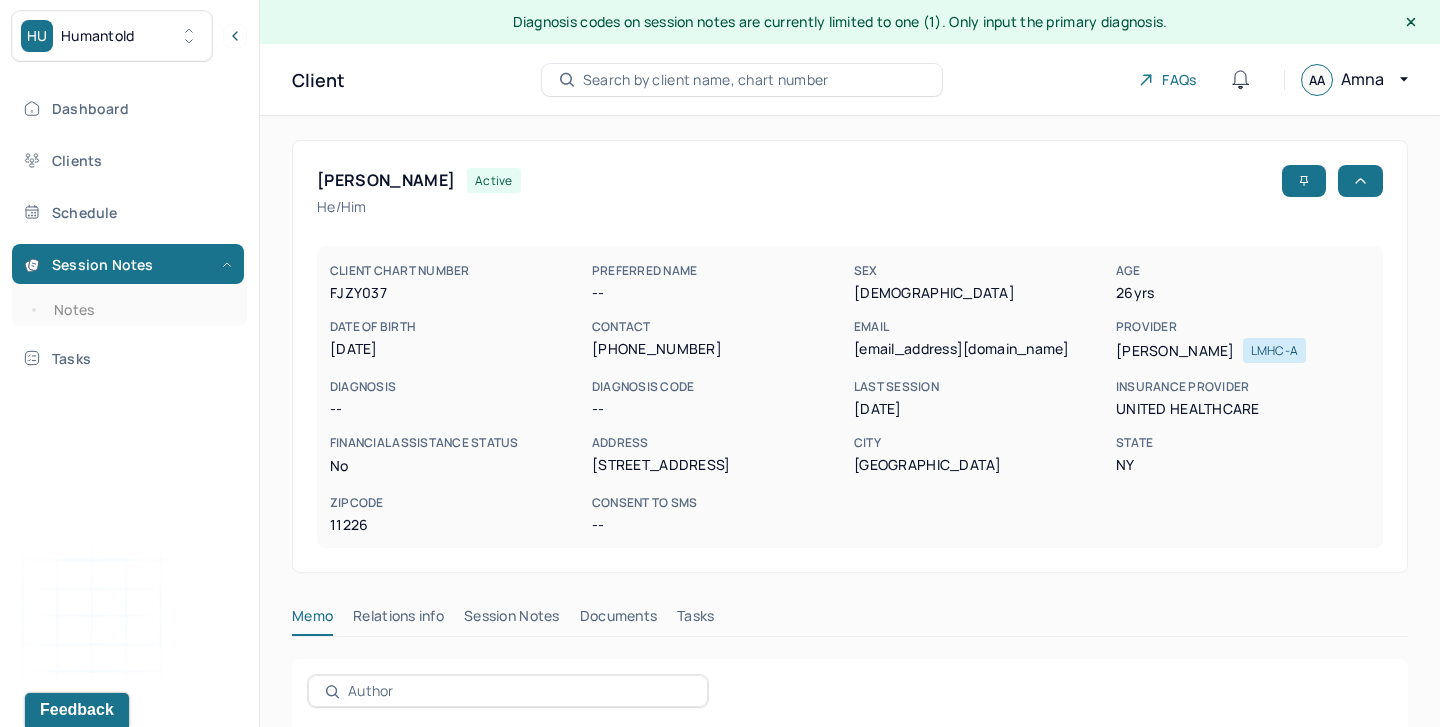 scroll, scrollTop: 231, scrollLeft: 0, axis: vertical 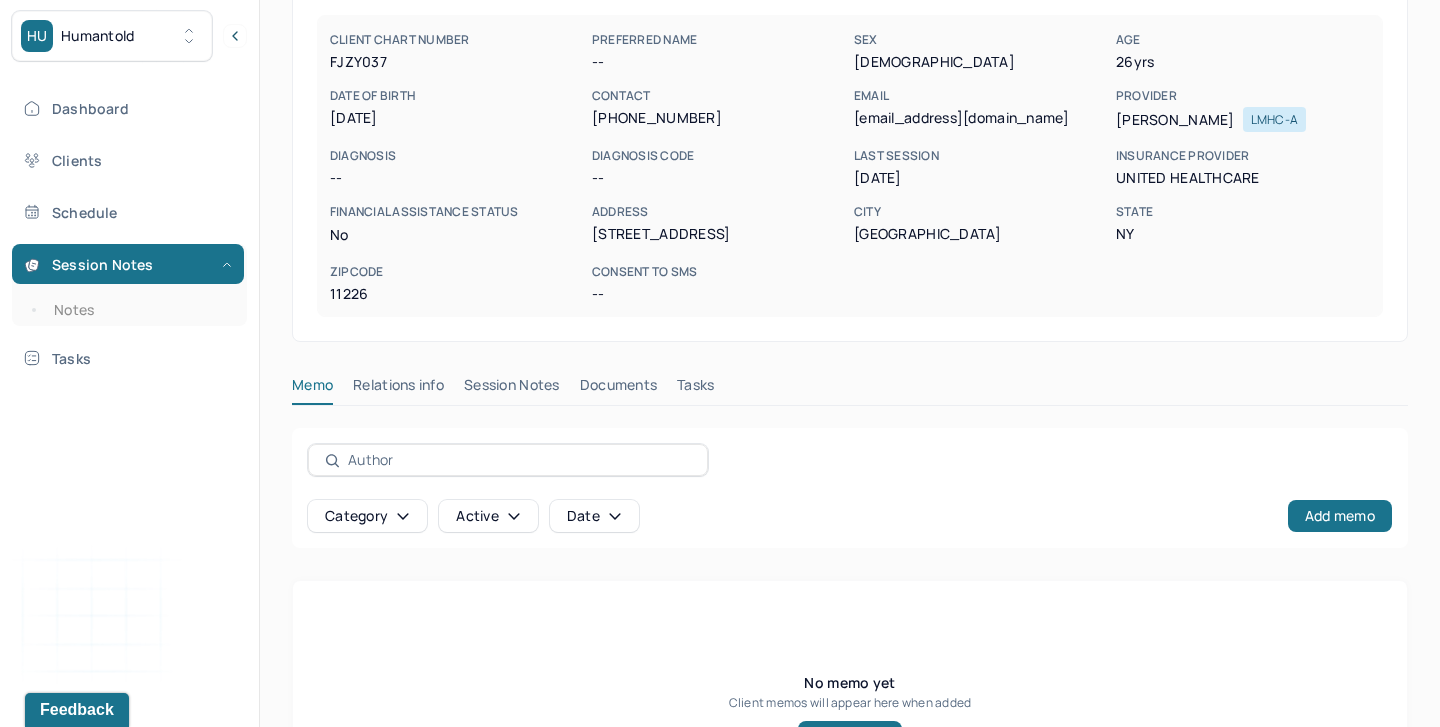 click on "Session Notes" at bounding box center (512, 389) 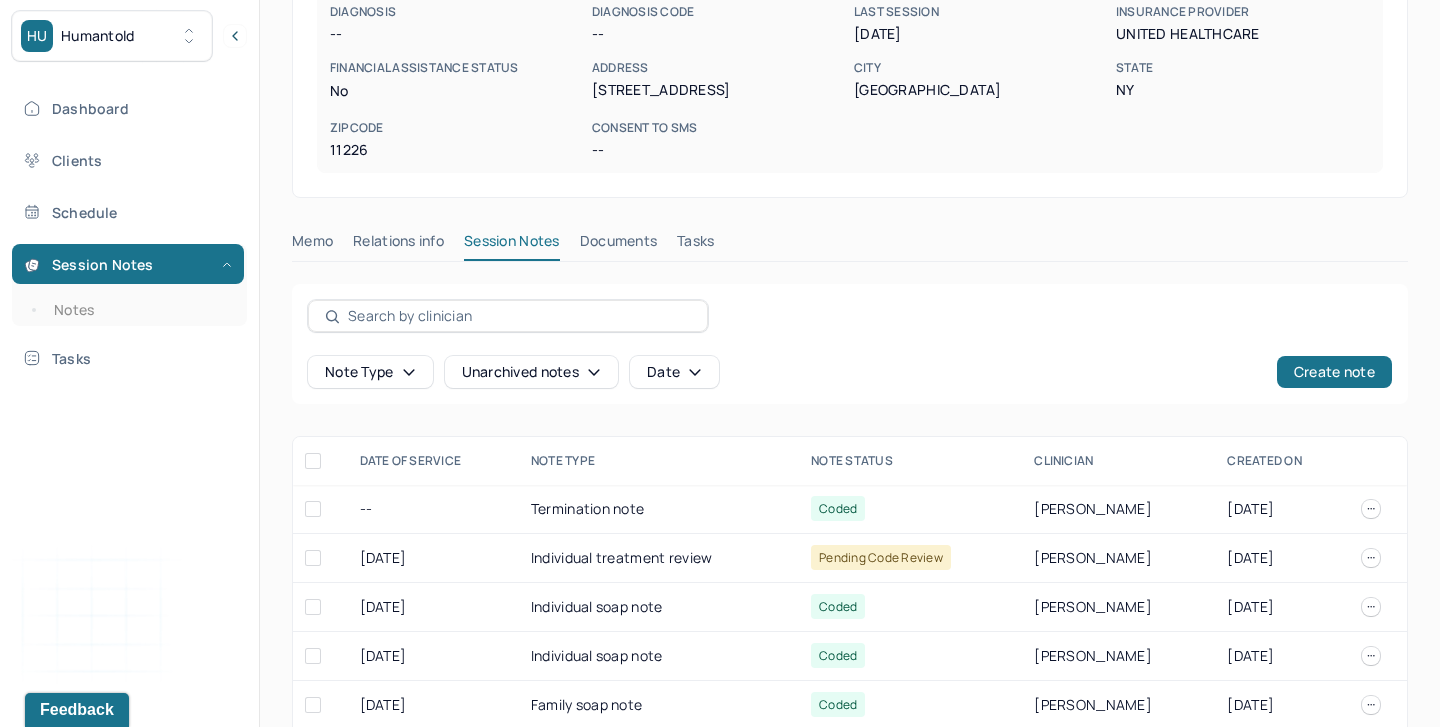 scroll, scrollTop: 533, scrollLeft: 0, axis: vertical 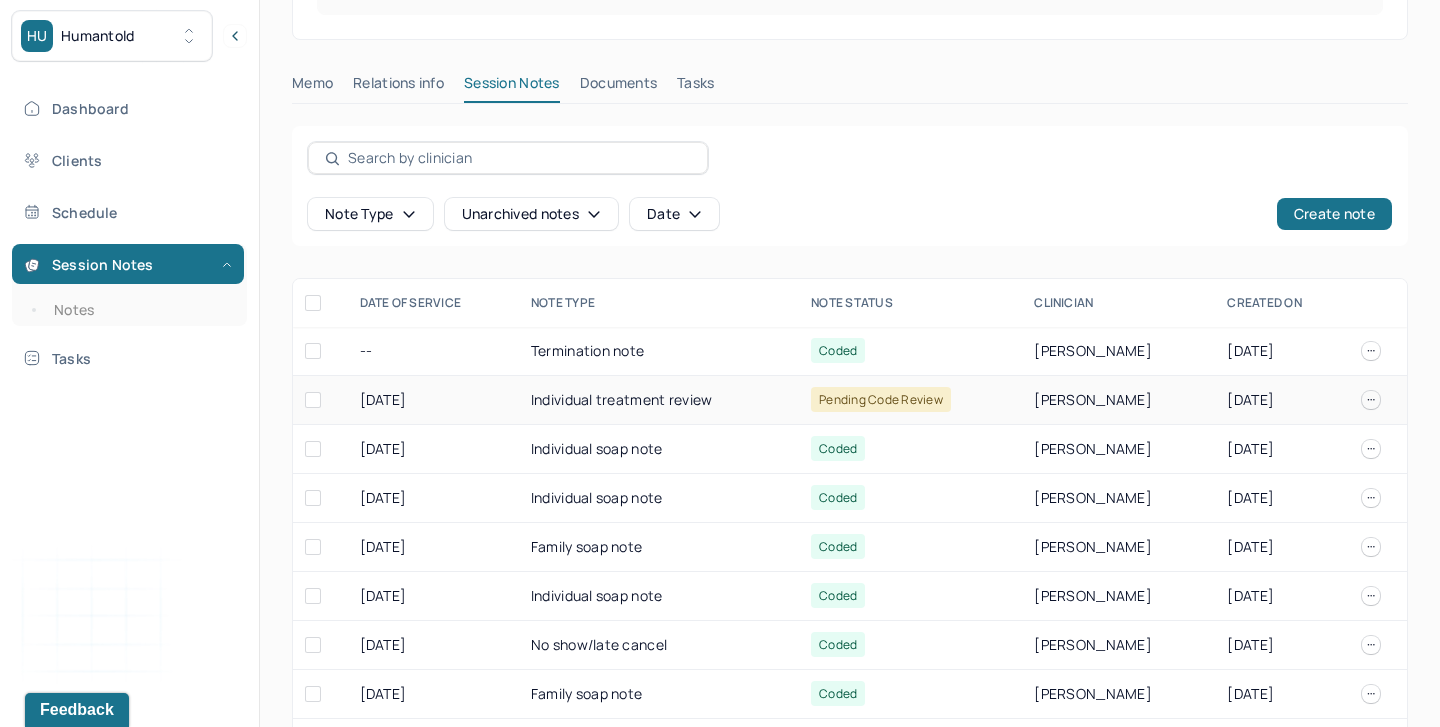 click on "Individual treatment review" at bounding box center (659, 400) 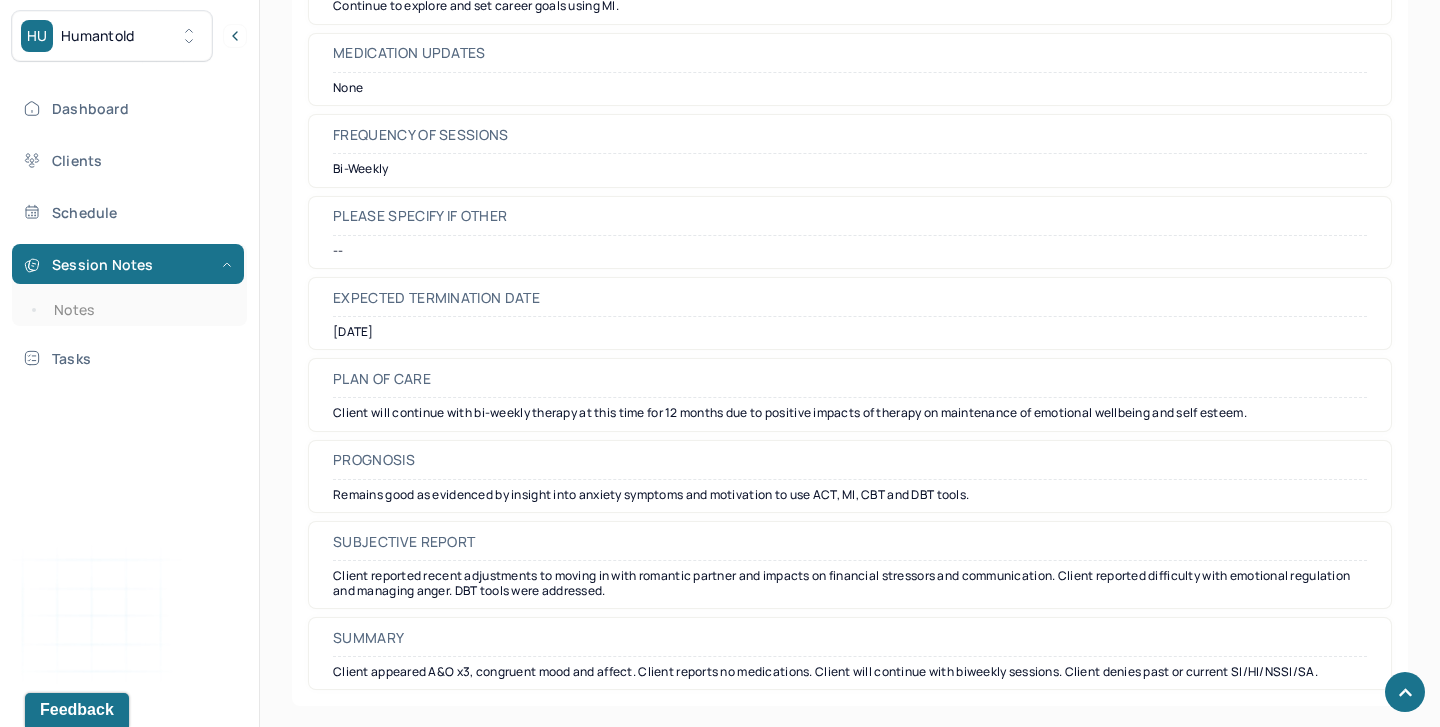 scroll, scrollTop: 5583, scrollLeft: 0, axis: vertical 